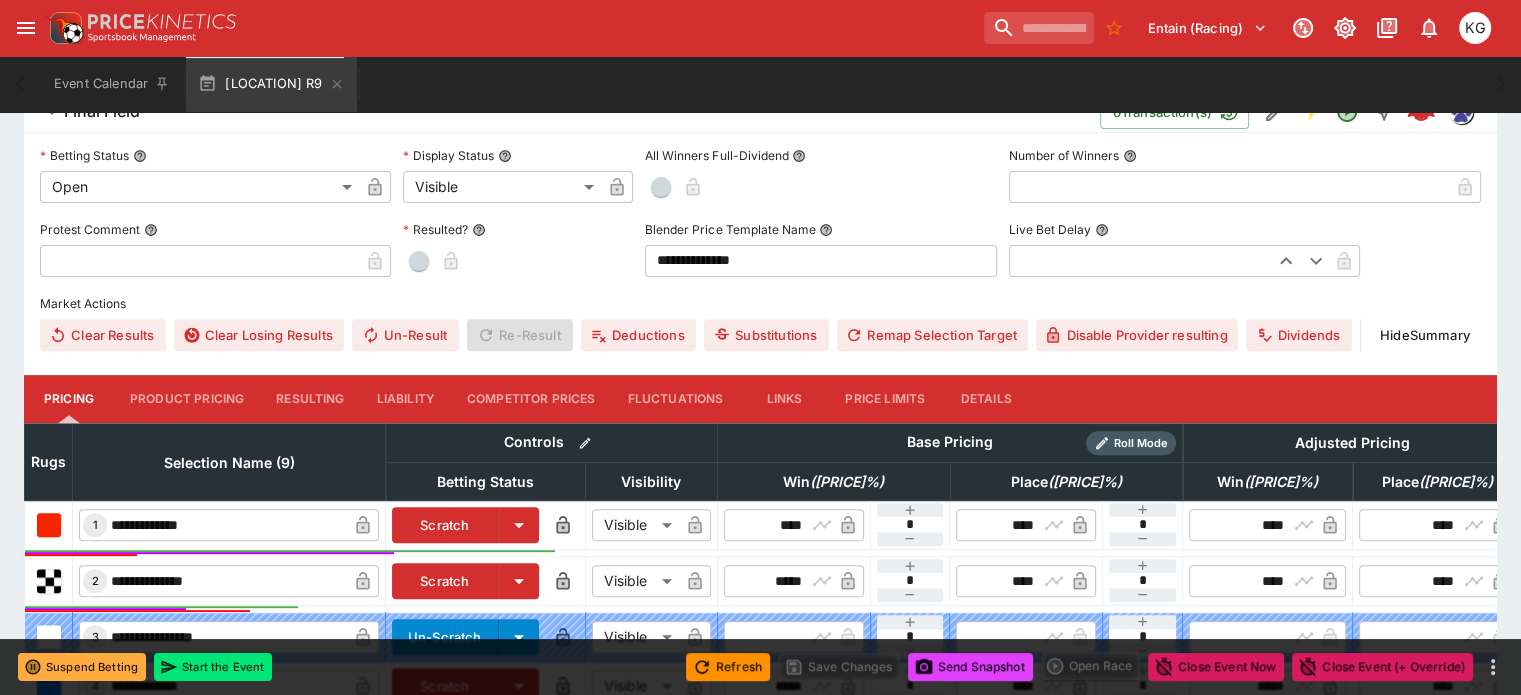 scroll, scrollTop: 632, scrollLeft: 0, axis: vertical 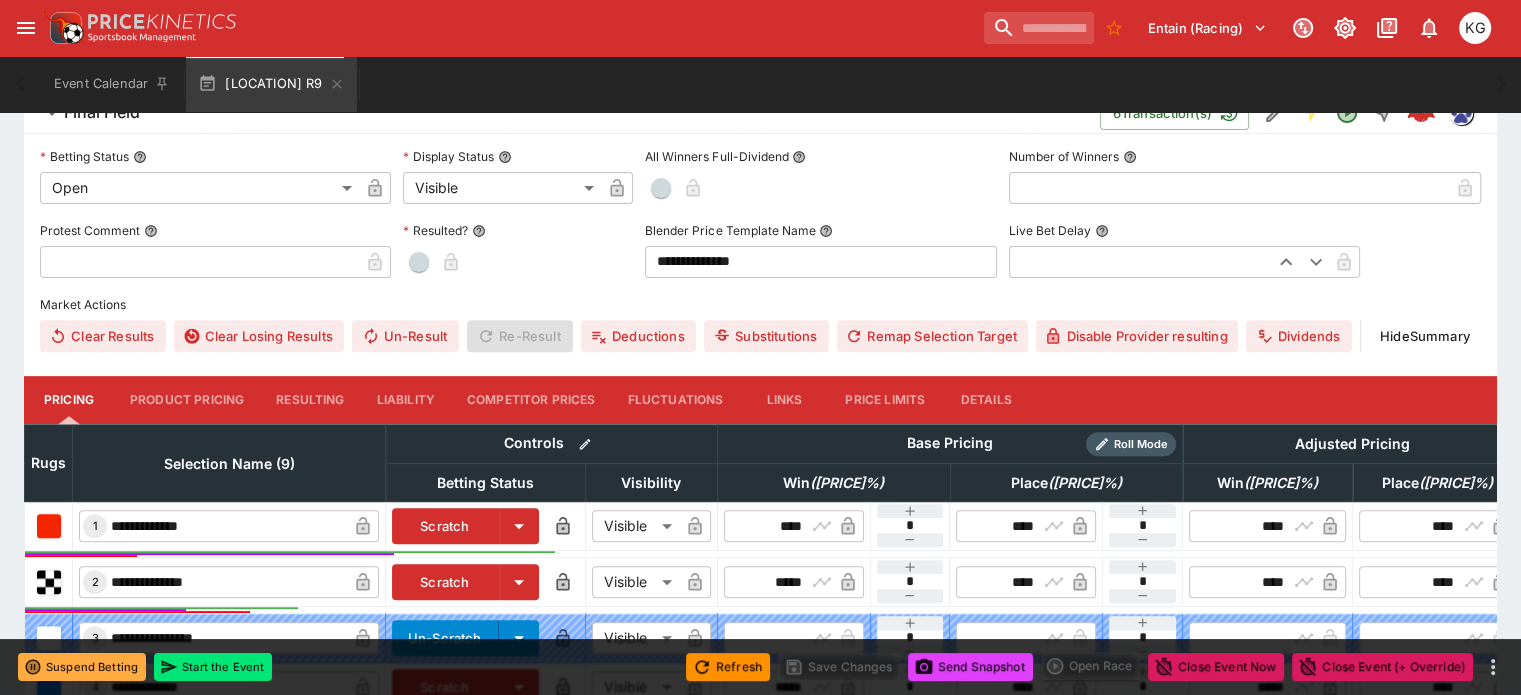 click on "Details" at bounding box center [986, 400] 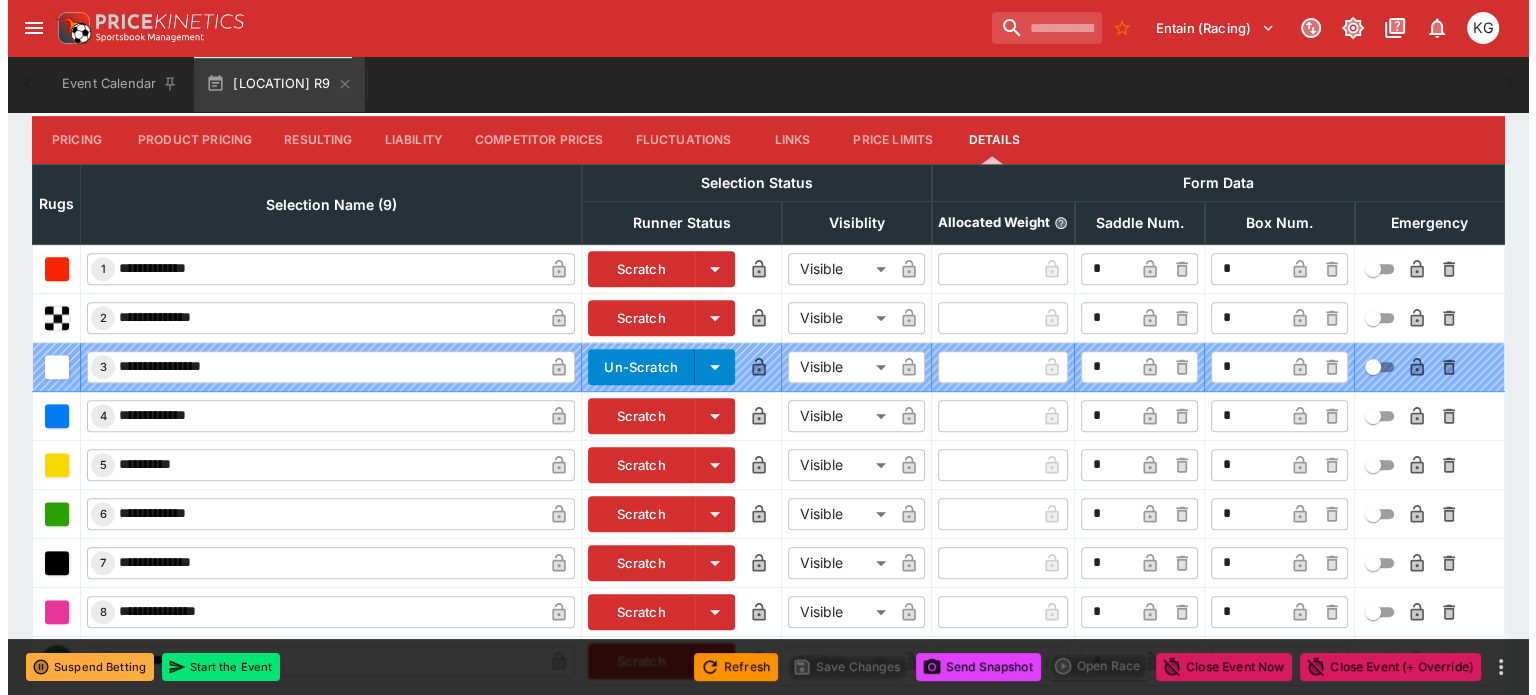 scroll, scrollTop: 941, scrollLeft: 0, axis: vertical 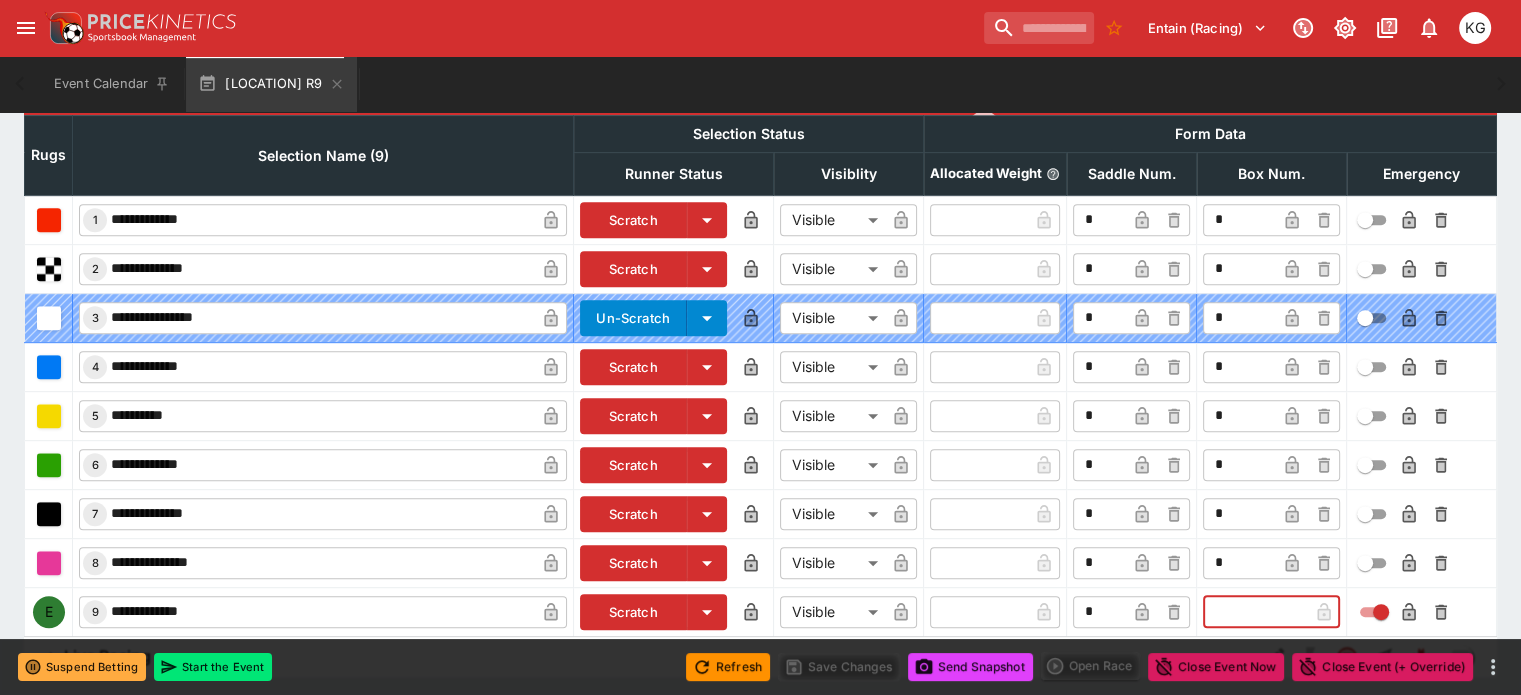 click at bounding box center (1255, 612) 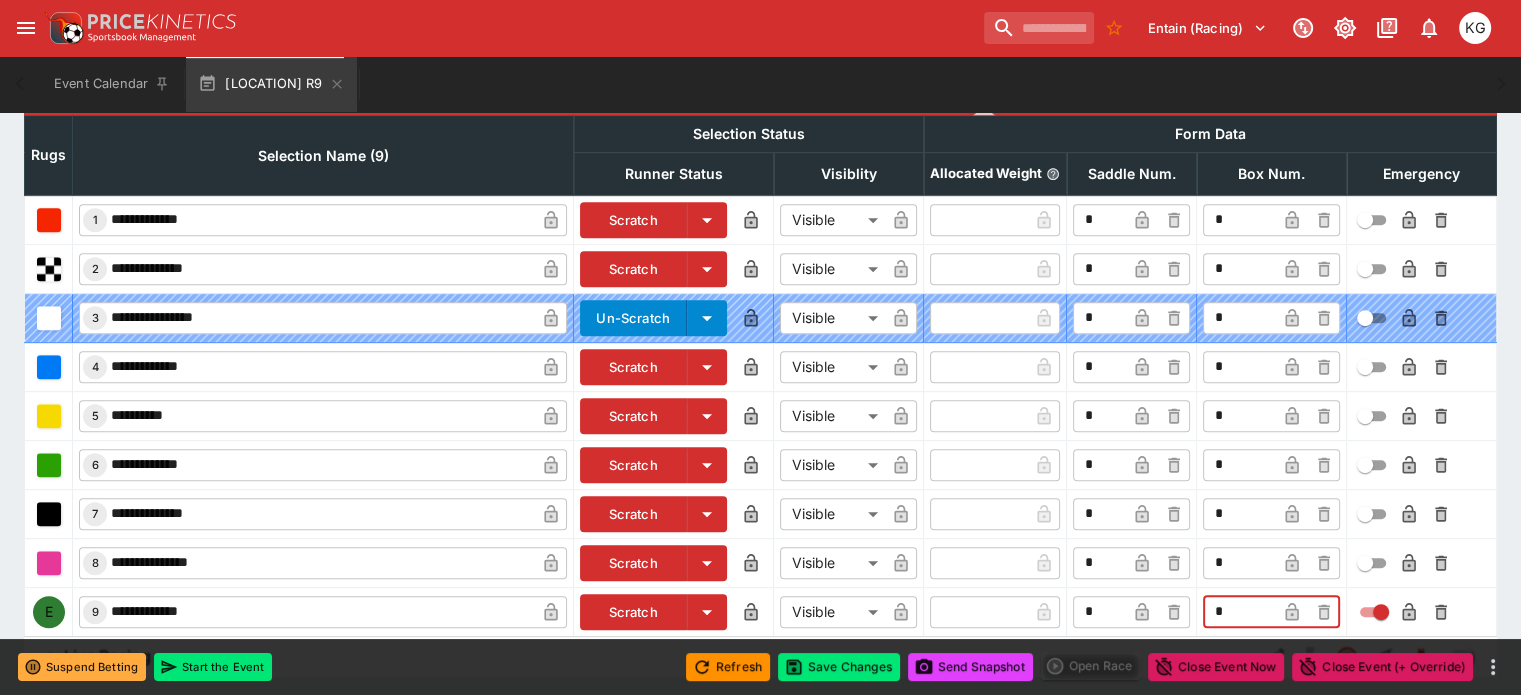 type on "*" 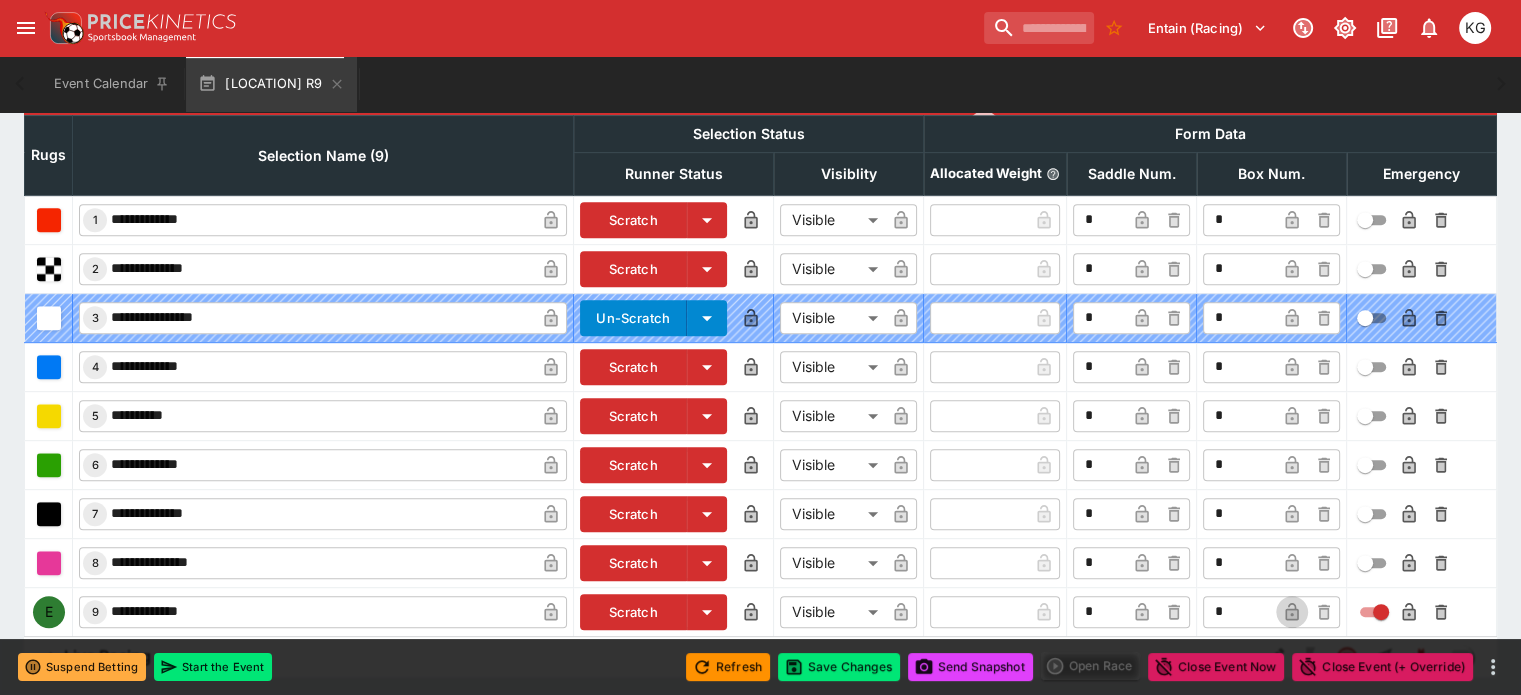 click 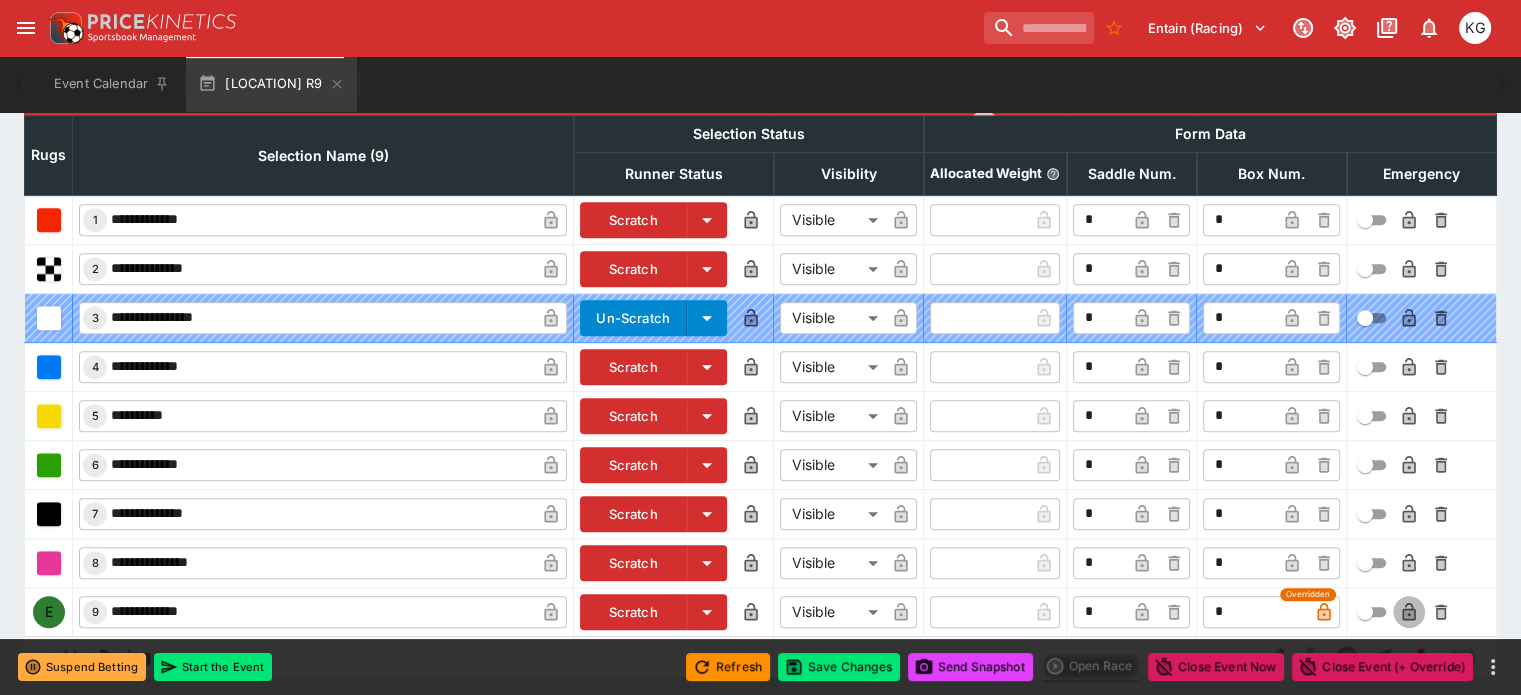 click 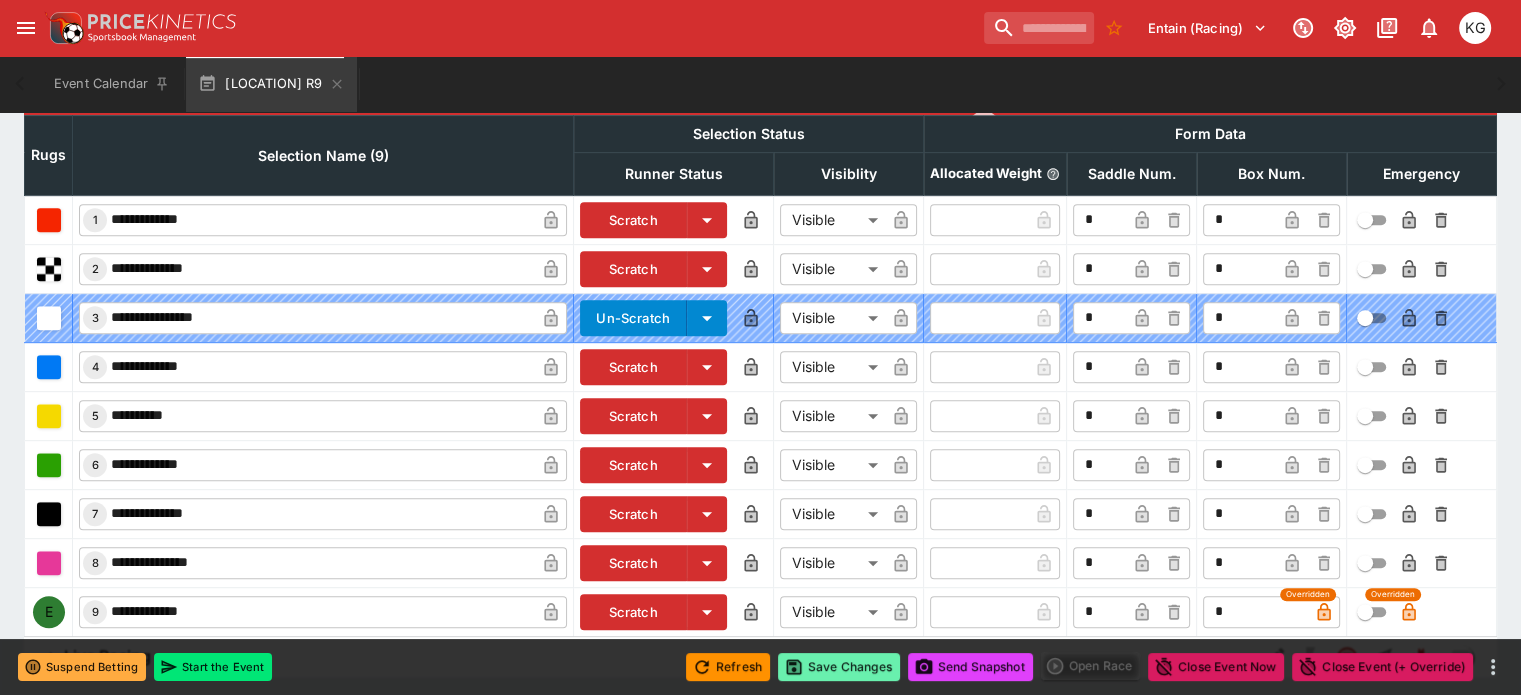click on "Save Changes" at bounding box center (839, 667) 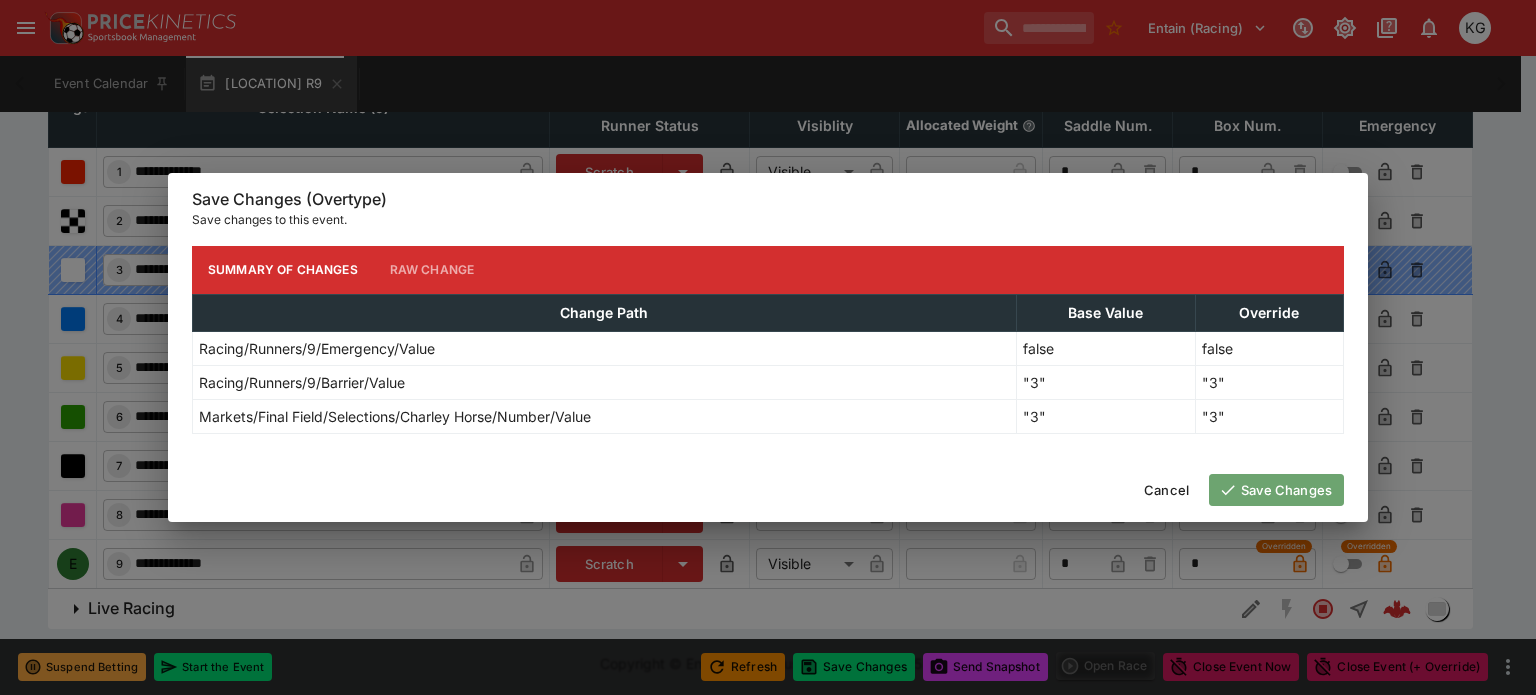 click on "Save Changes" at bounding box center [1276, 490] 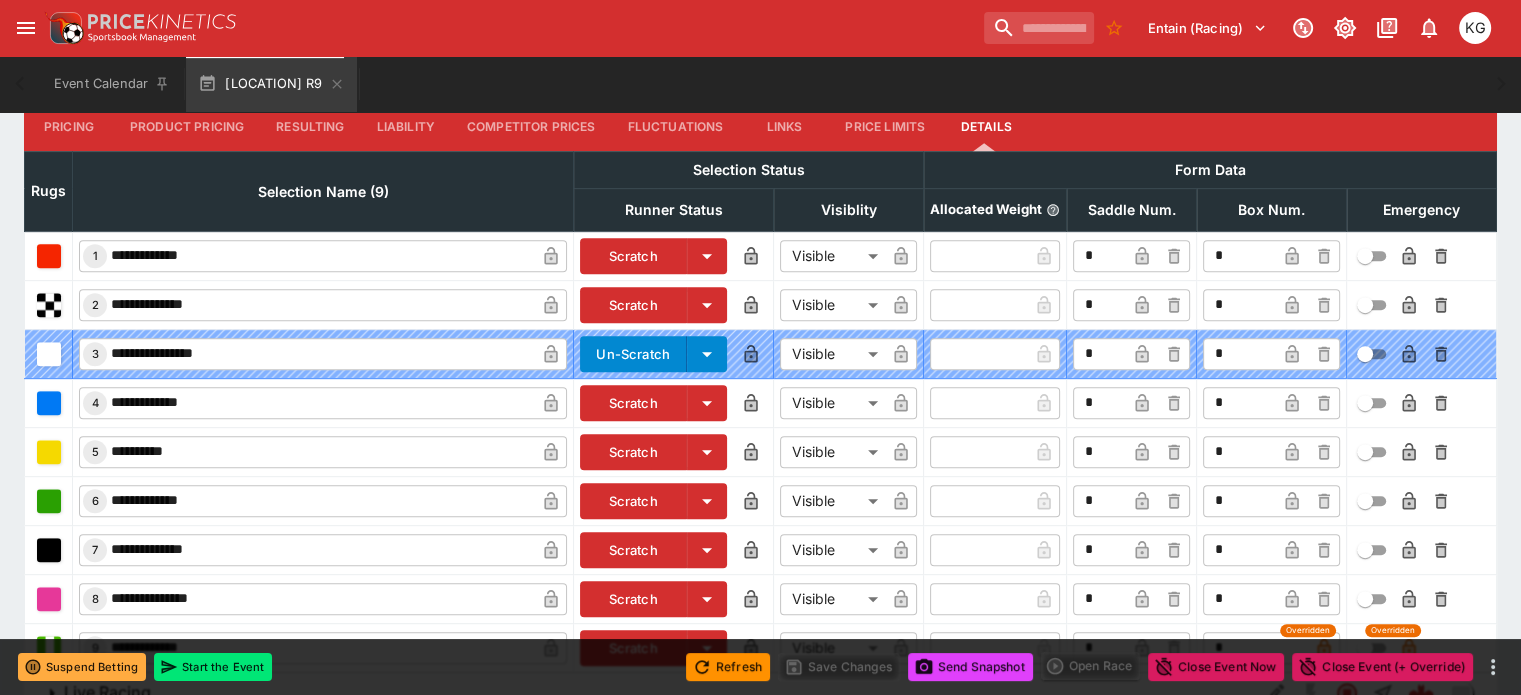 scroll, scrollTop: 941, scrollLeft: 0, axis: vertical 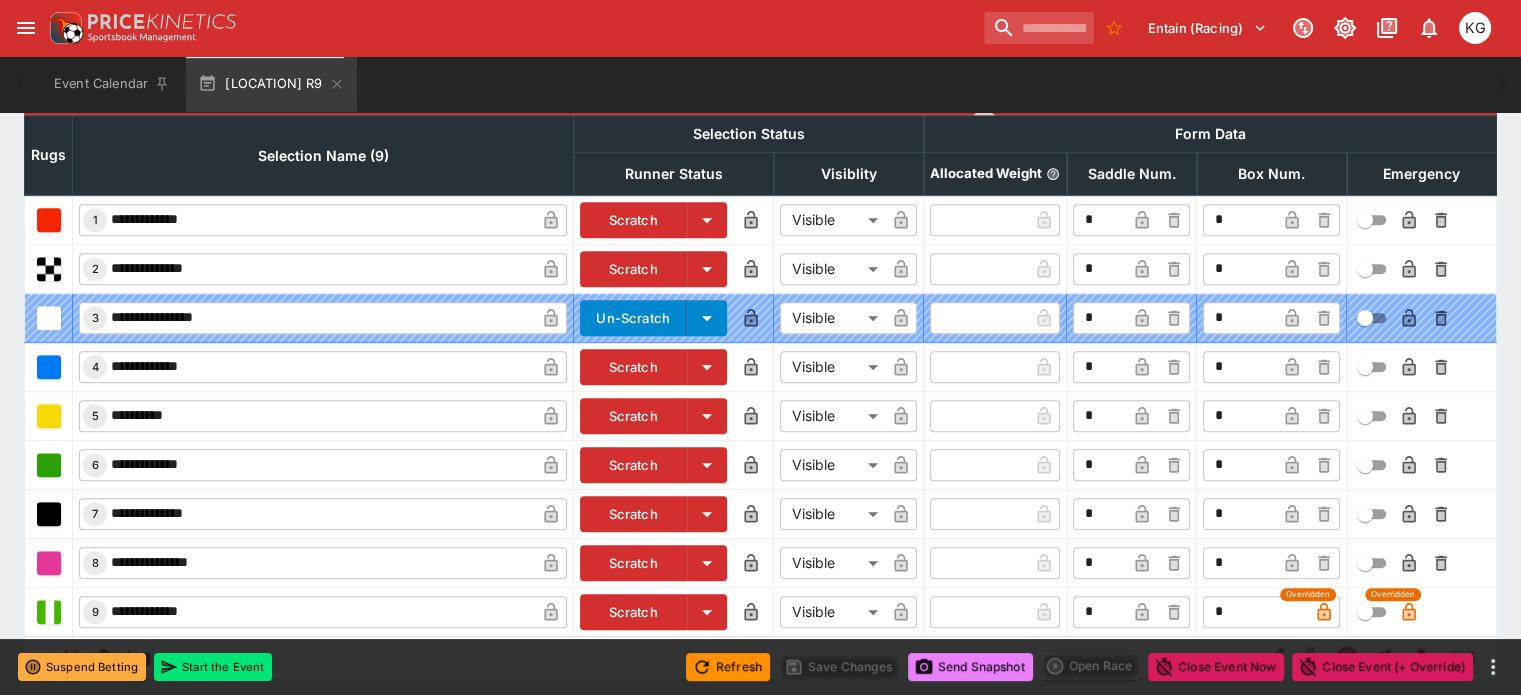 click on "Send Snapshot" at bounding box center [970, 667] 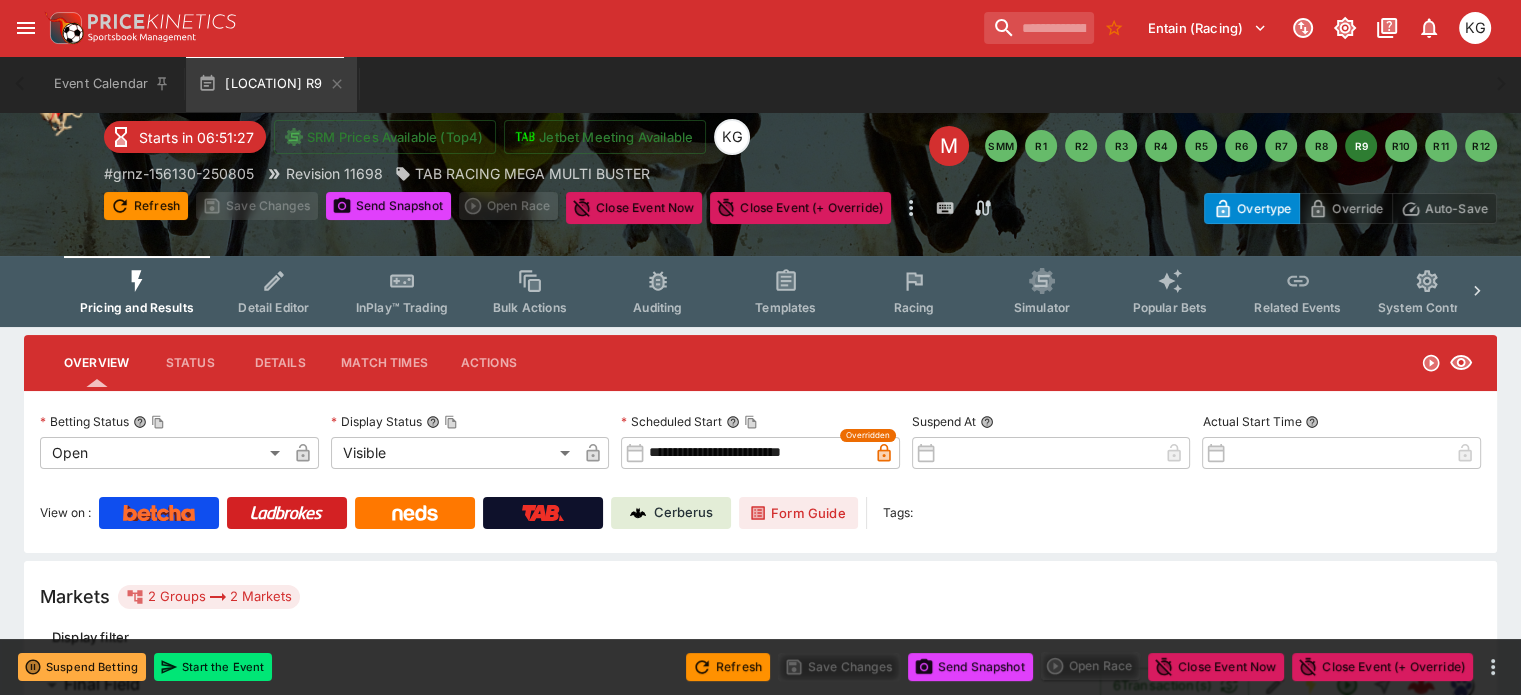 scroll, scrollTop: 41, scrollLeft: 0, axis: vertical 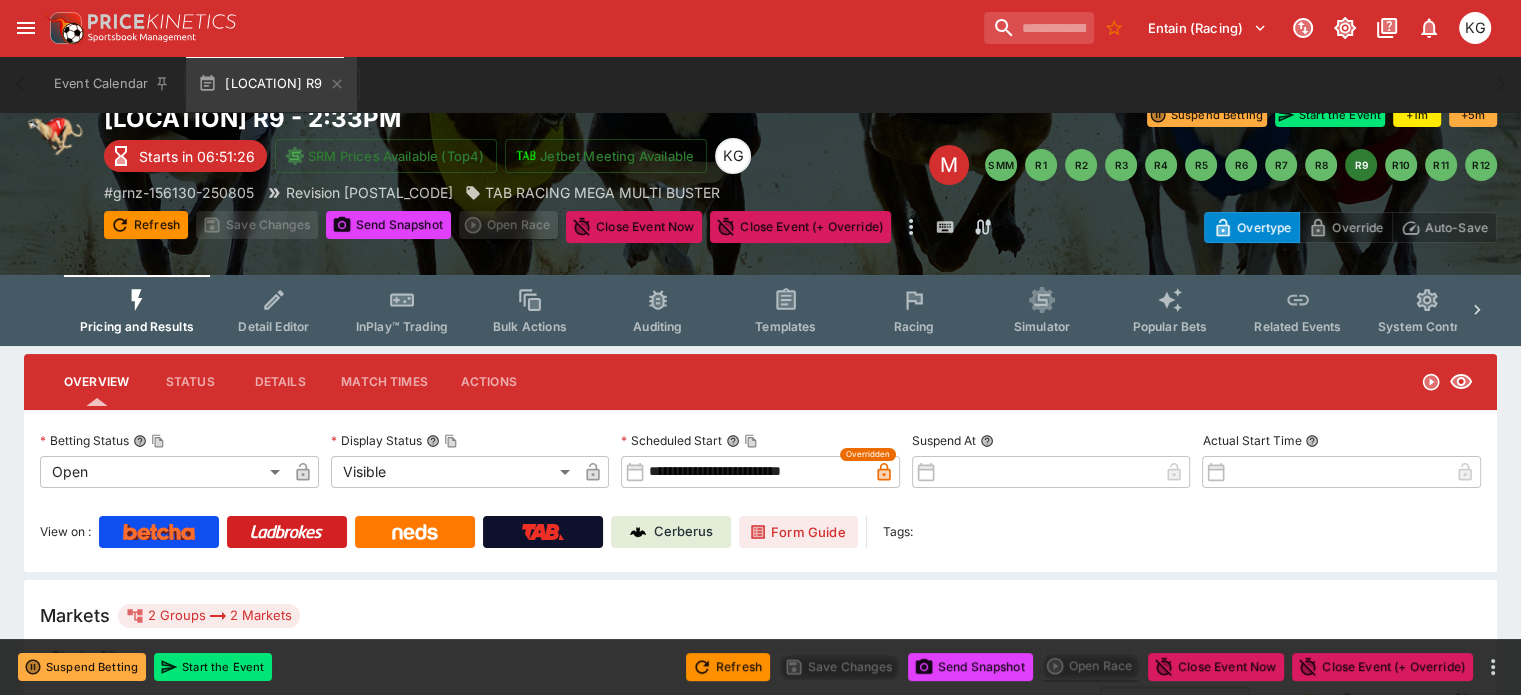 click on "Racing" at bounding box center (914, 310) 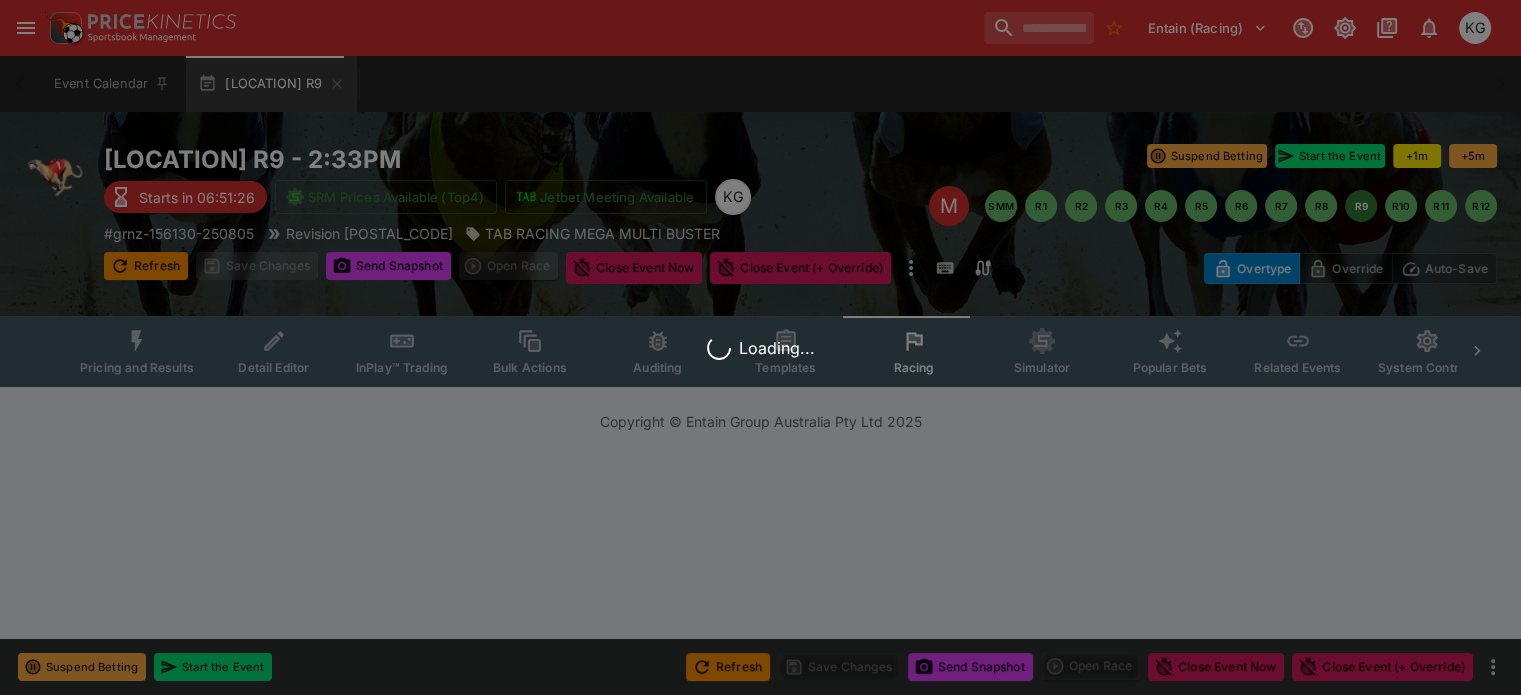 scroll, scrollTop: 0, scrollLeft: 0, axis: both 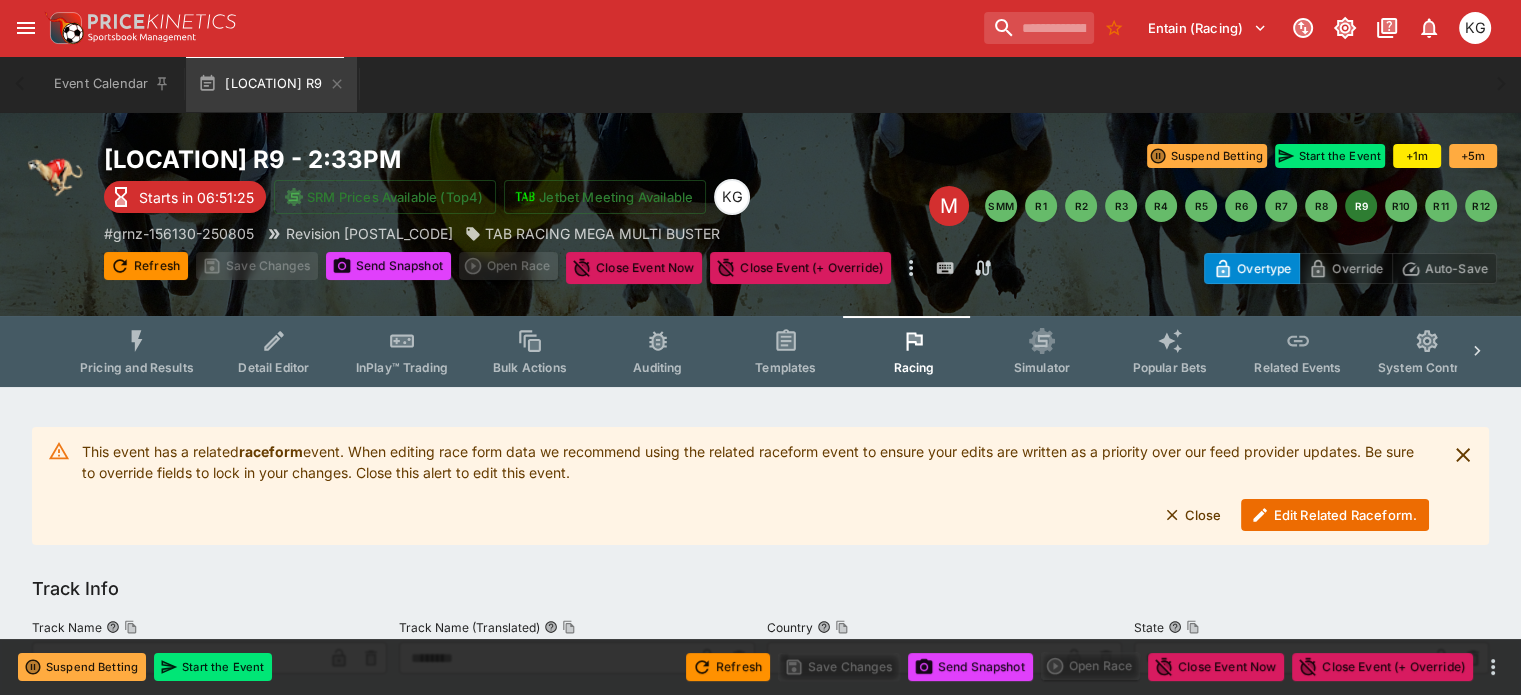 click on "Edit Related Raceform." at bounding box center [1335, 515] 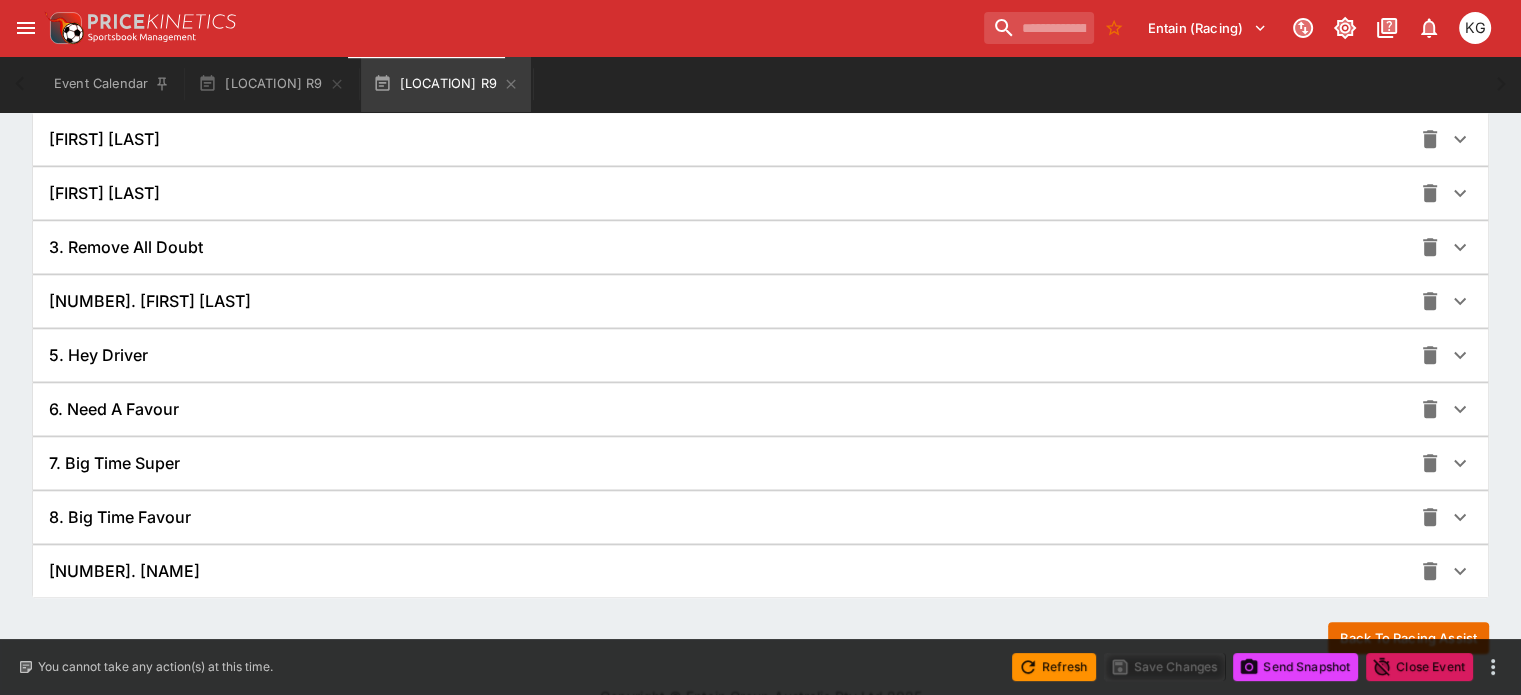 scroll, scrollTop: 1478, scrollLeft: 0, axis: vertical 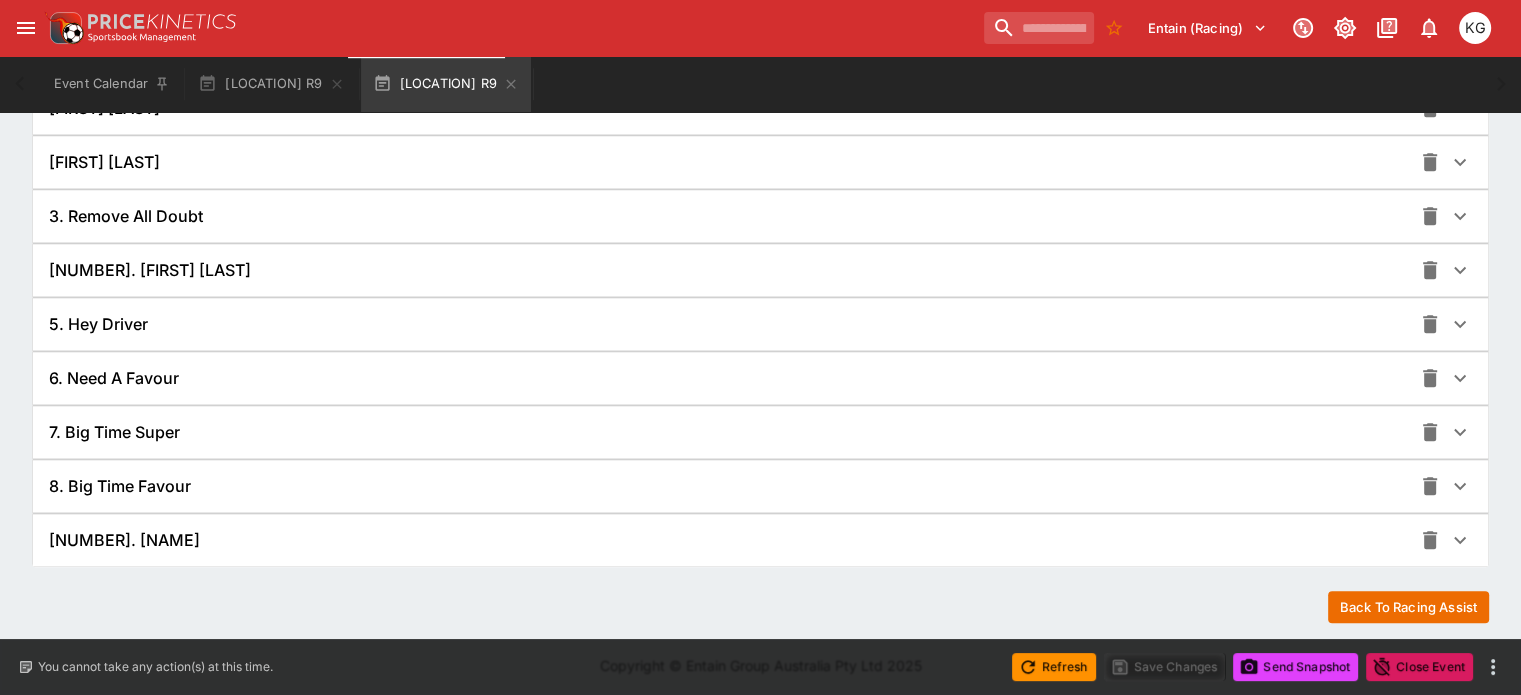 click 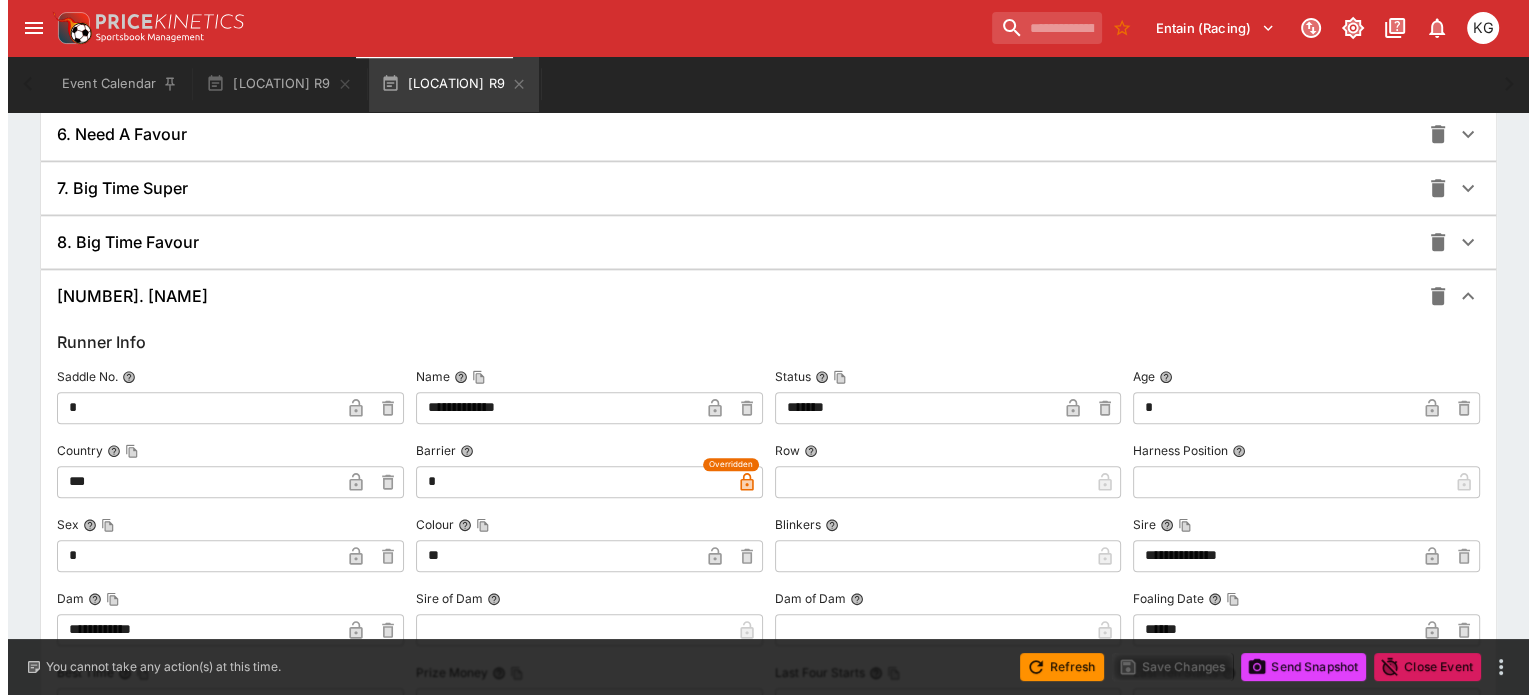 scroll, scrollTop: 1978, scrollLeft: 0, axis: vertical 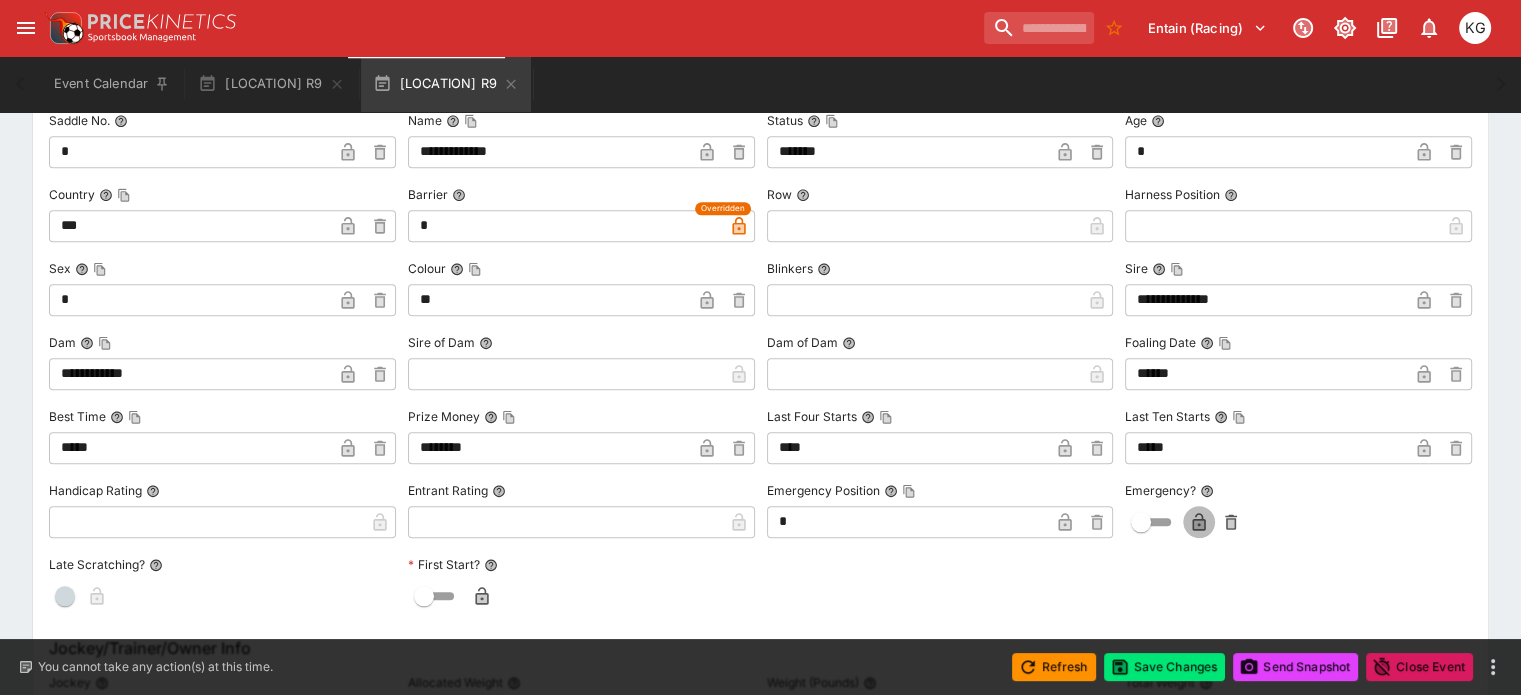 click 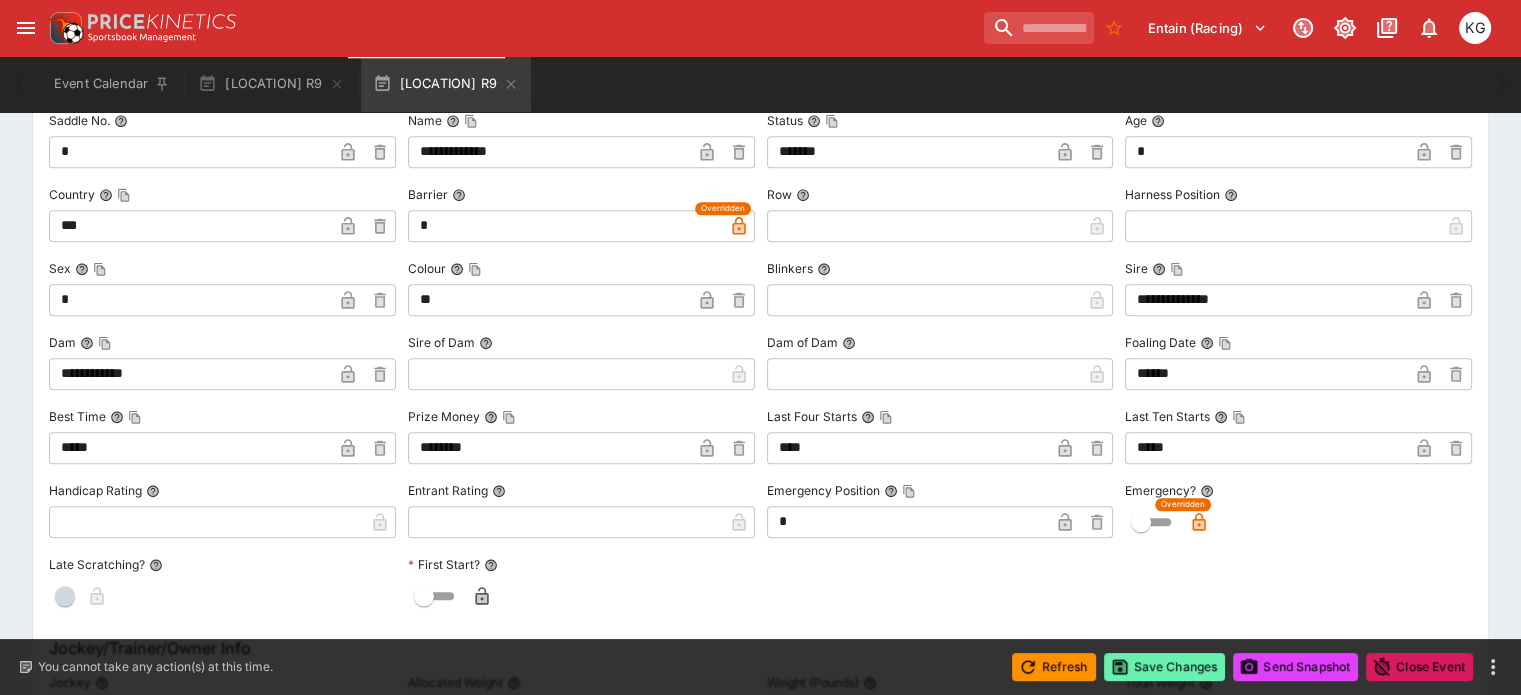 click on "Save Changes" at bounding box center [1165, 667] 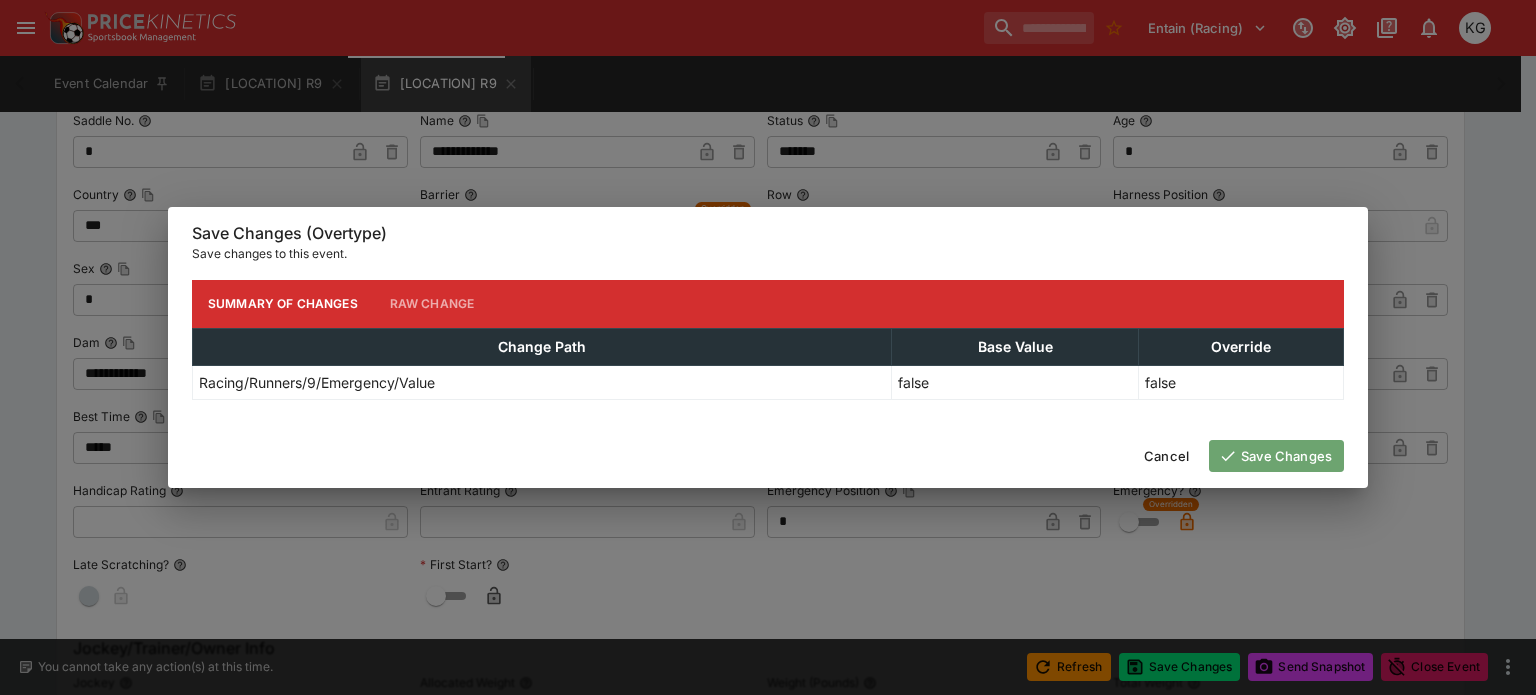click on "Save Changes" at bounding box center (1276, 456) 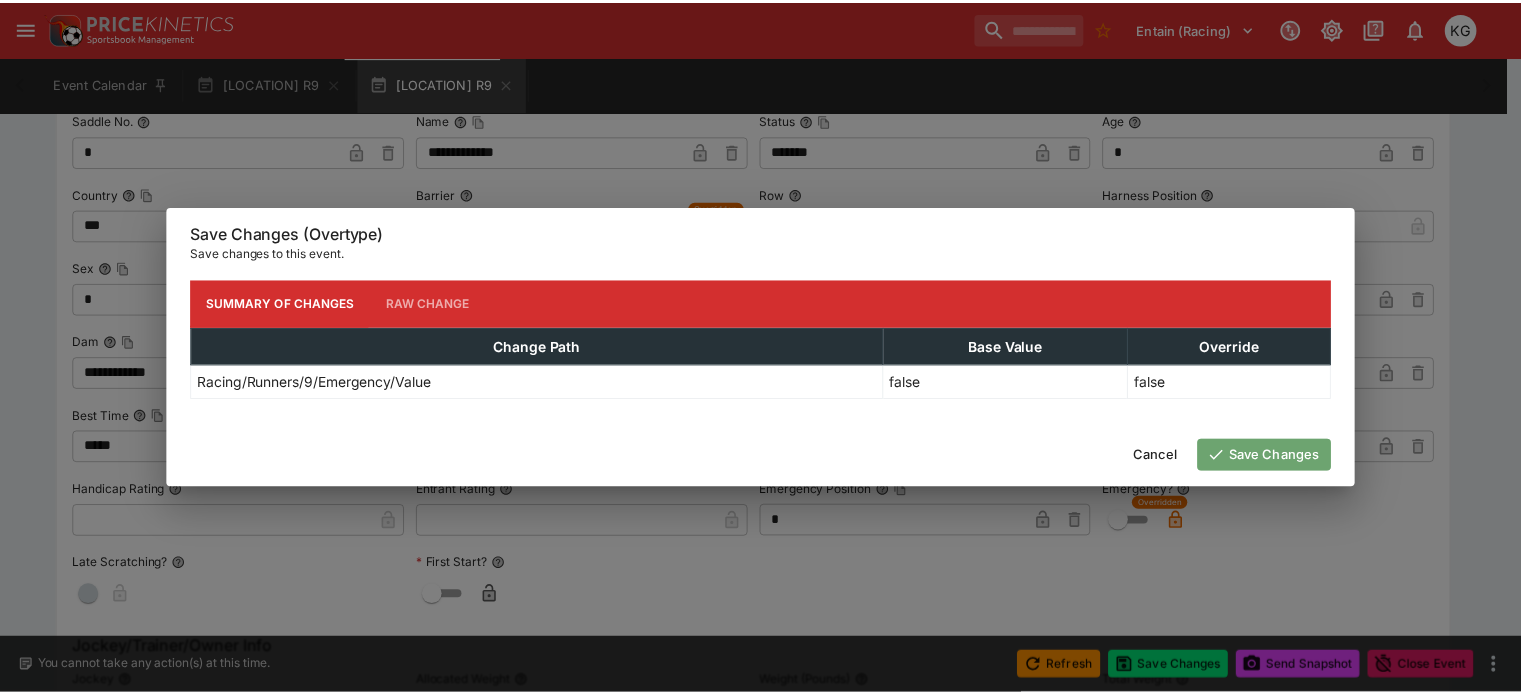 scroll, scrollTop: 0, scrollLeft: 0, axis: both 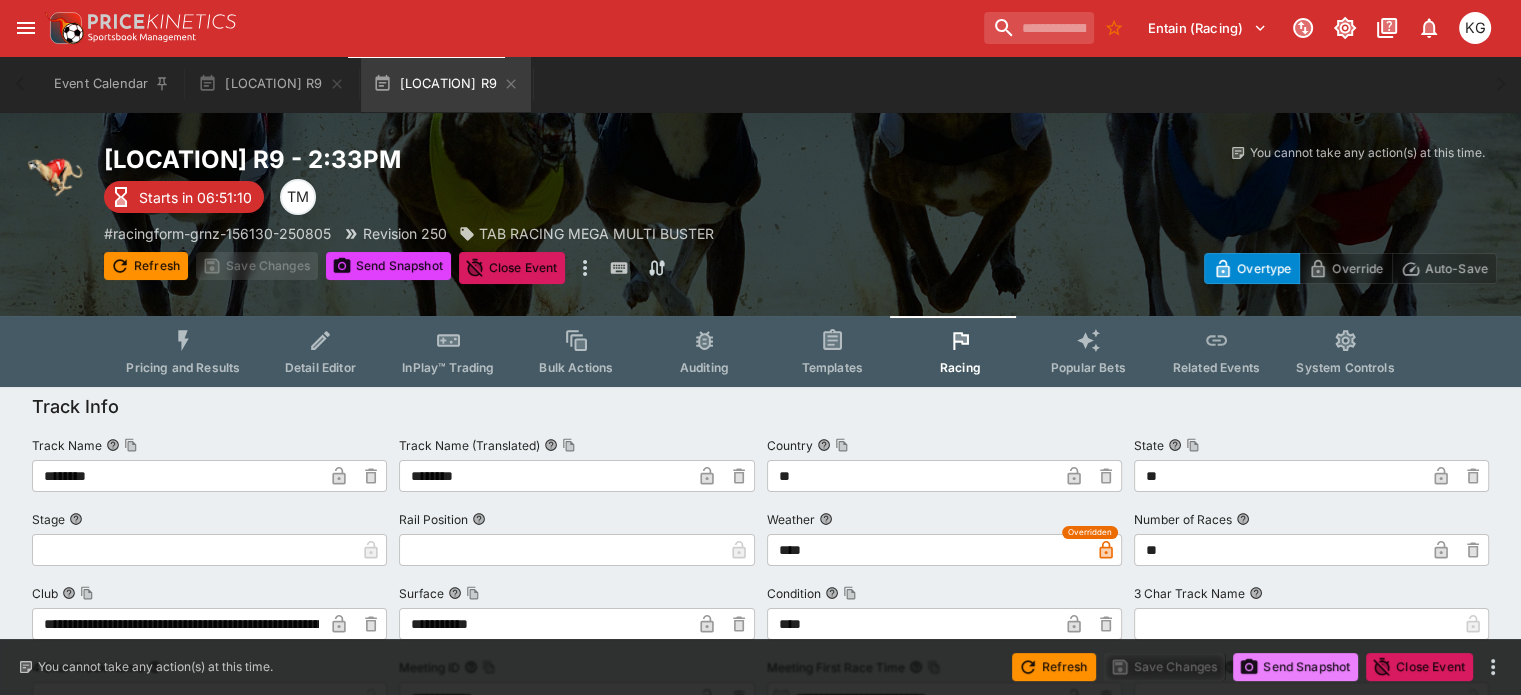 click on "Send Snapshot" at bounding box center (1295, 667) 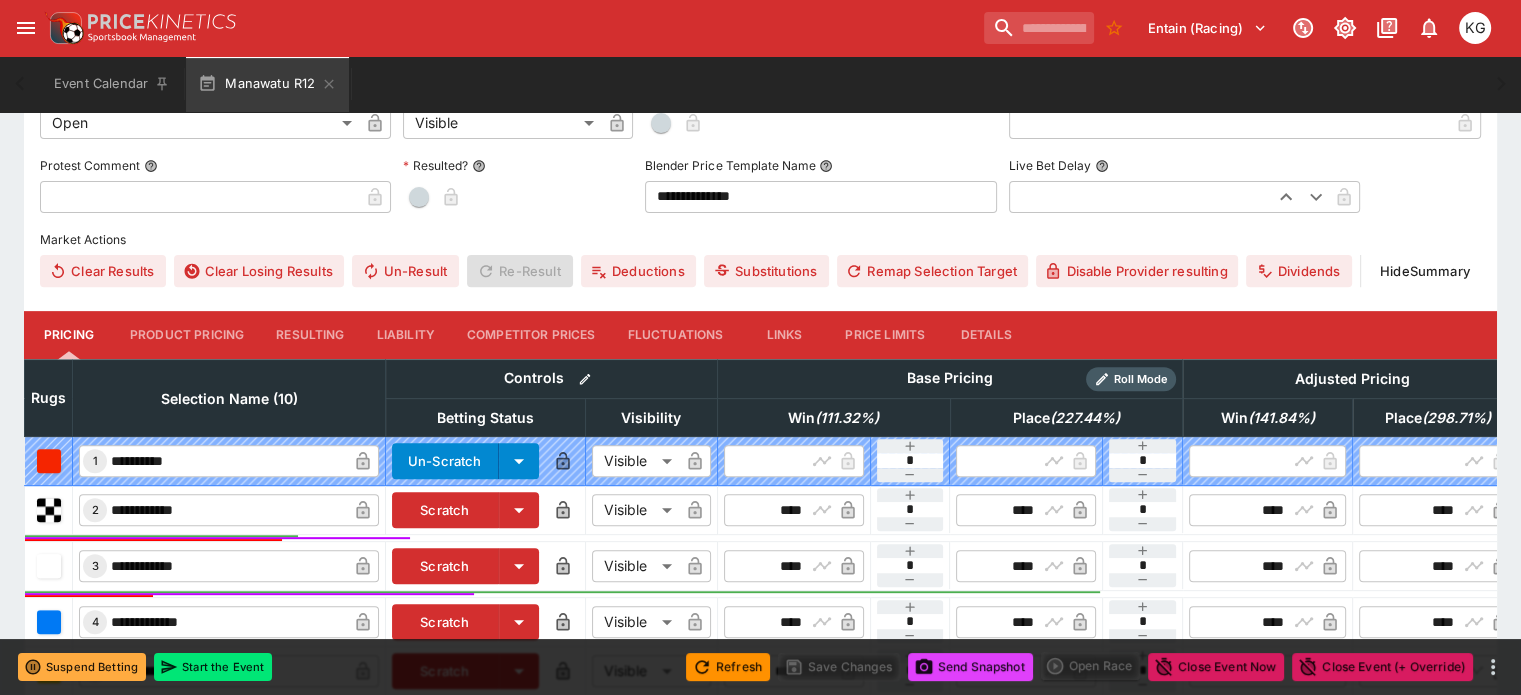scroll, scrollTop: 700, scrollLeft: 0, axis: vertical 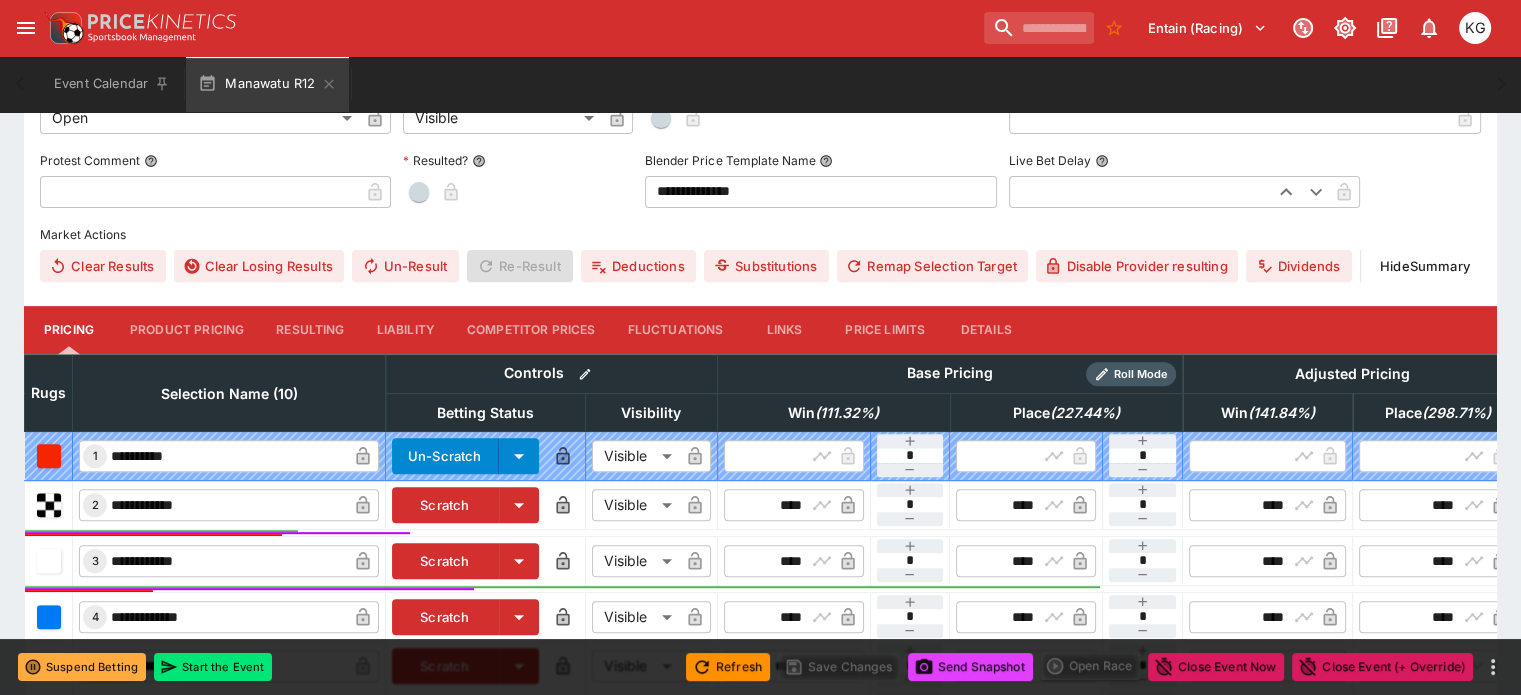 click on "Details" at bounding box center [986, 330] 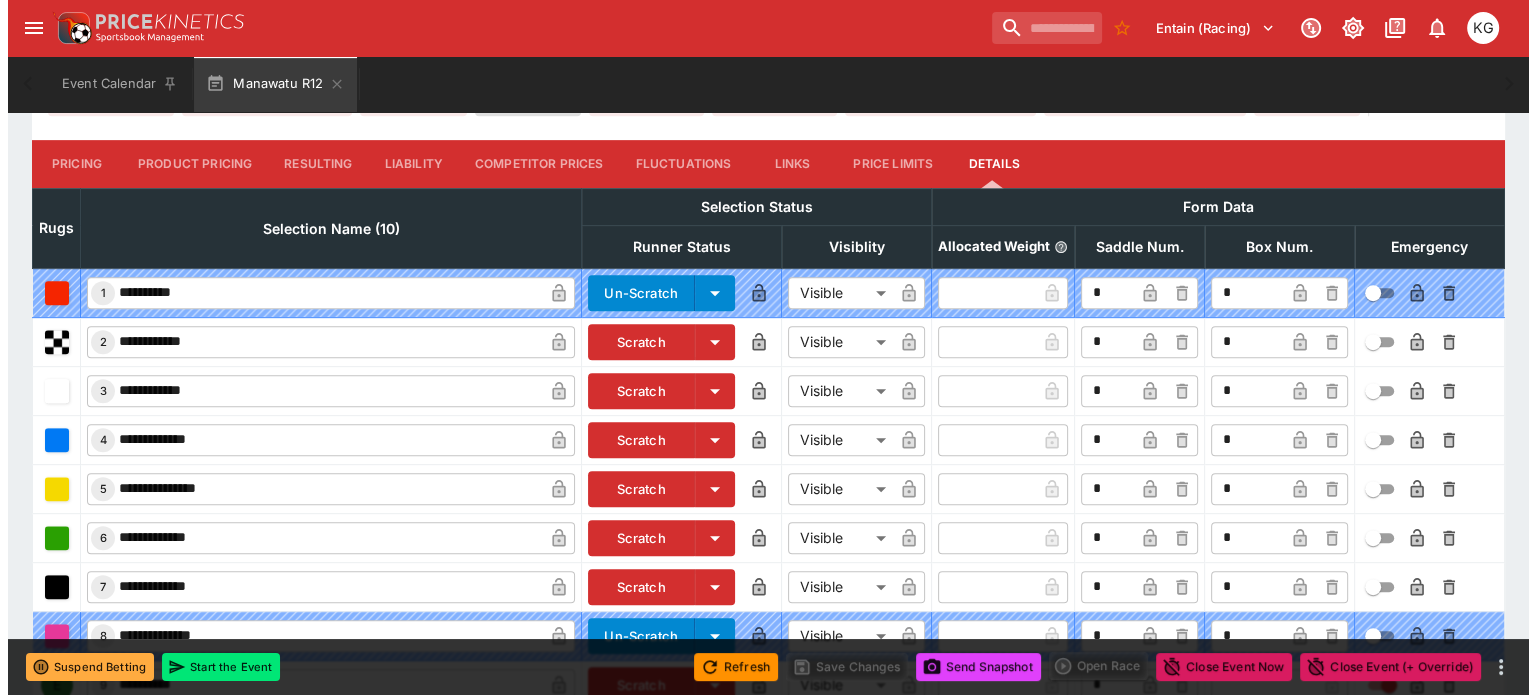 scroll, scrollTop: 990, scrollLeft: 0, axis: vertical 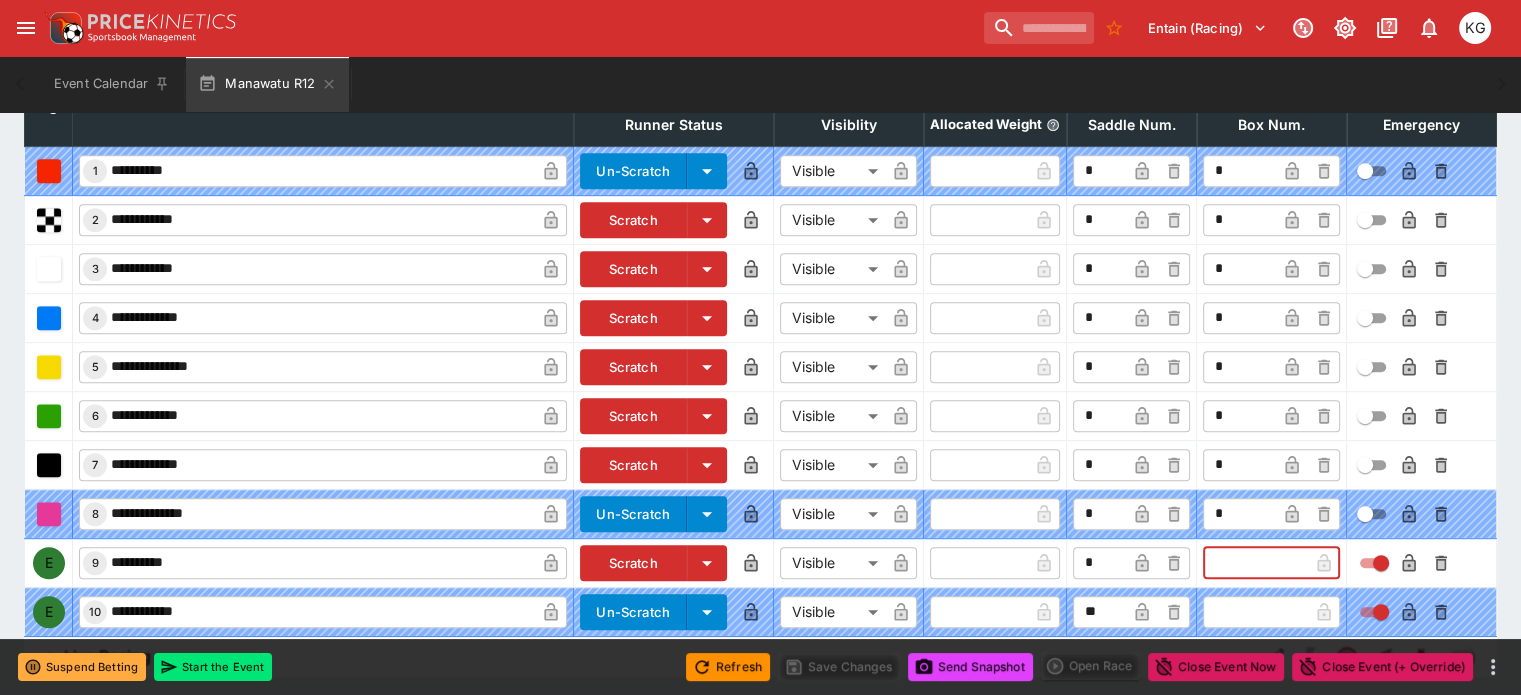 click at bounding box center (1255, 563) 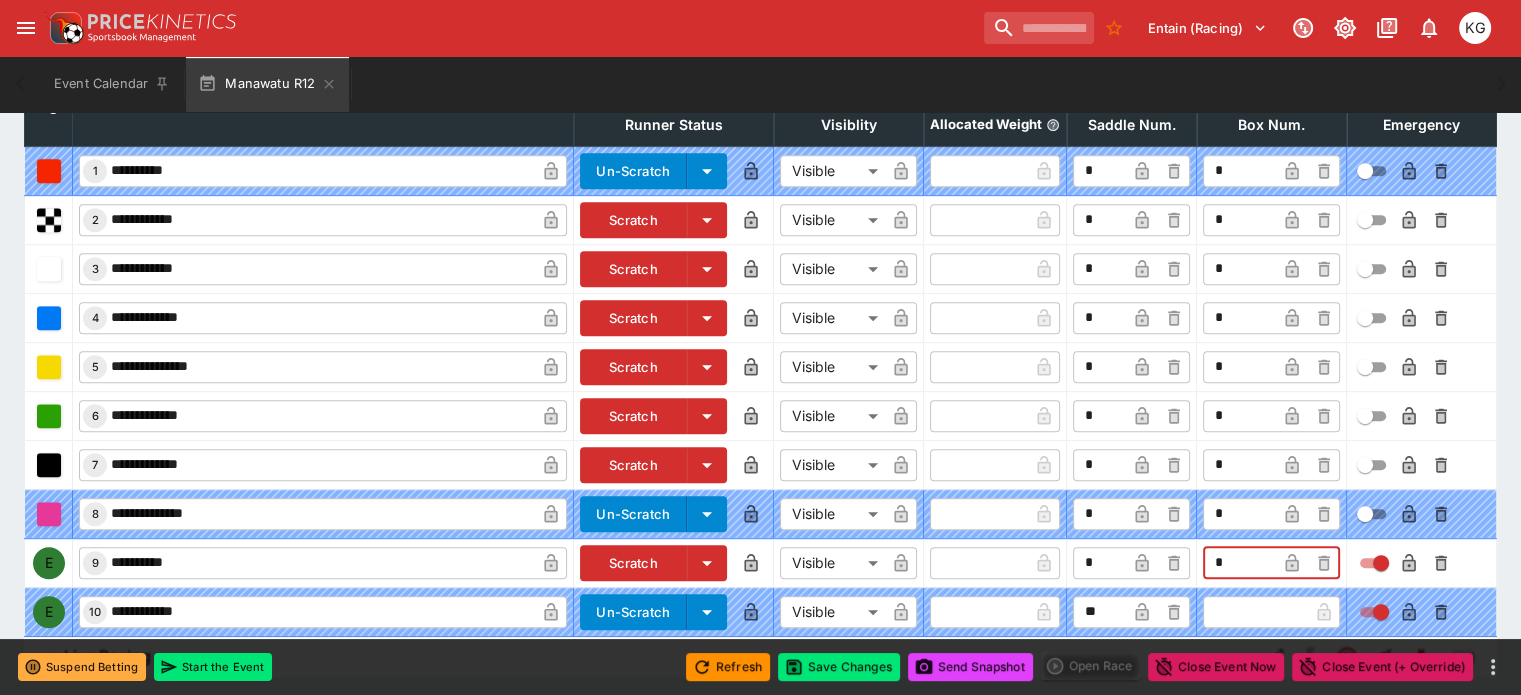 type on "*" 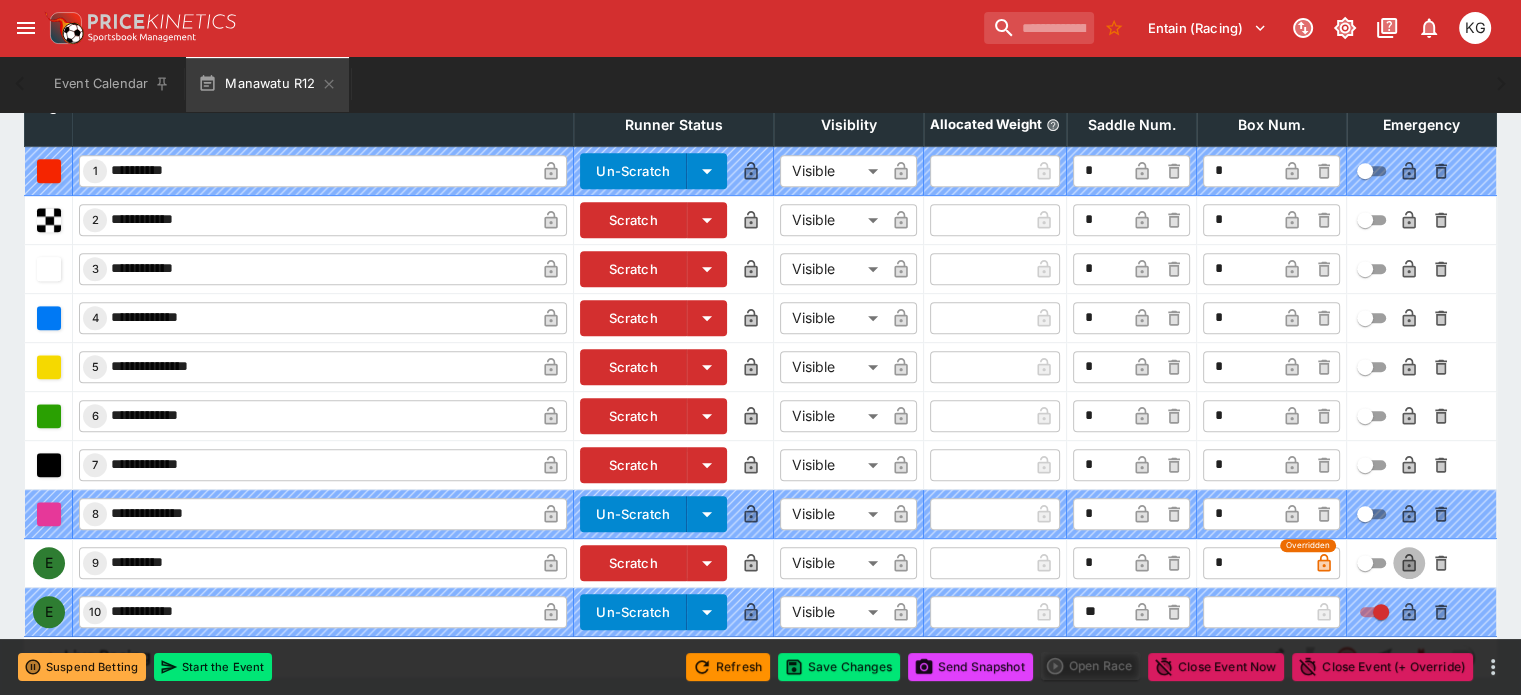 click 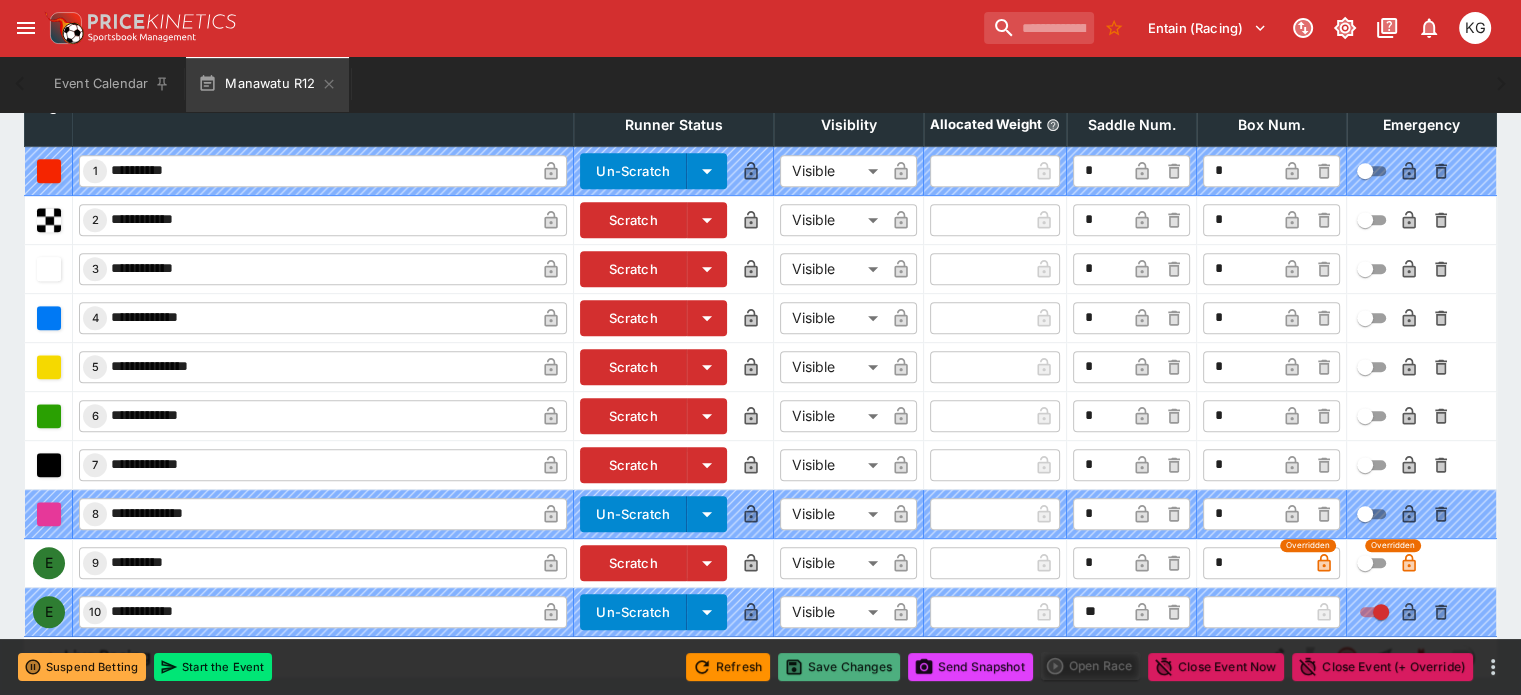 click on "Save Changes" at bounding box center [839, 667] 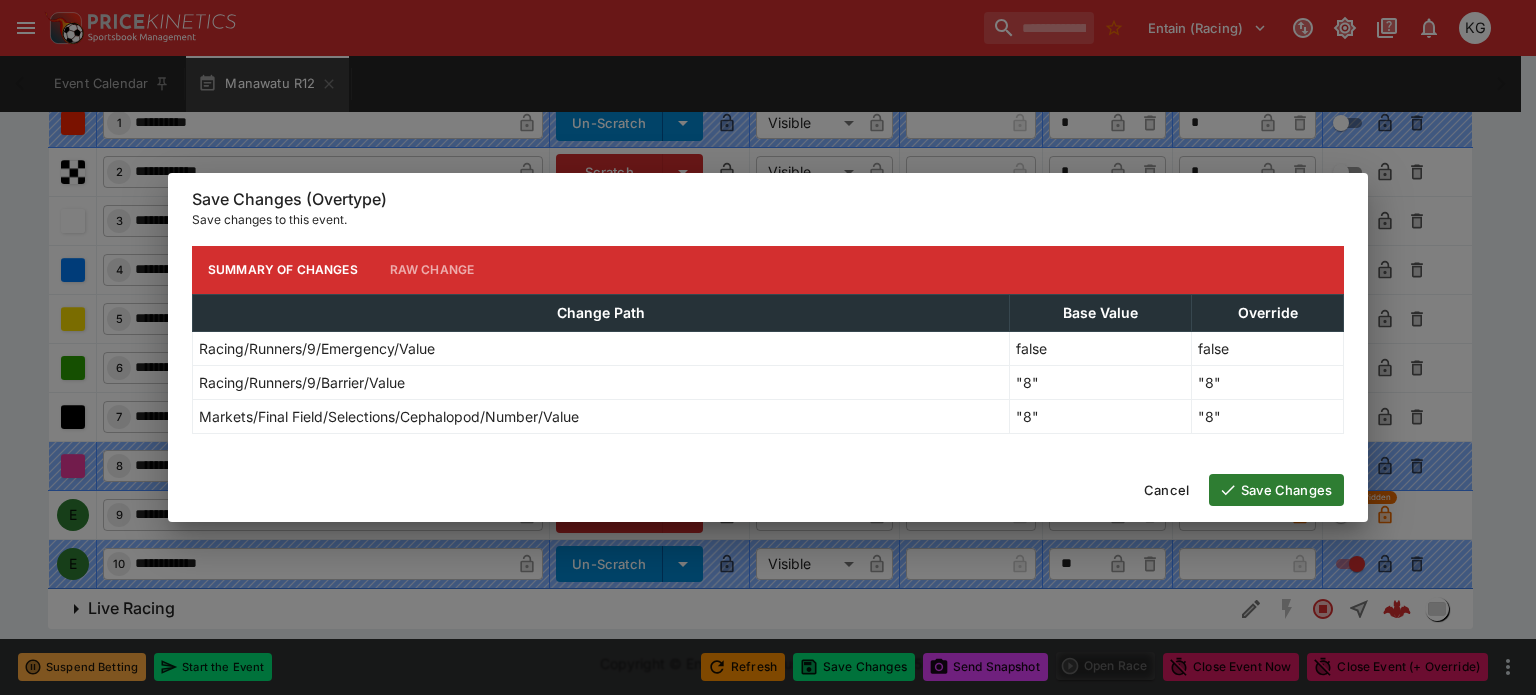 click on "Save Changes" at bounding box center (1276, 490) 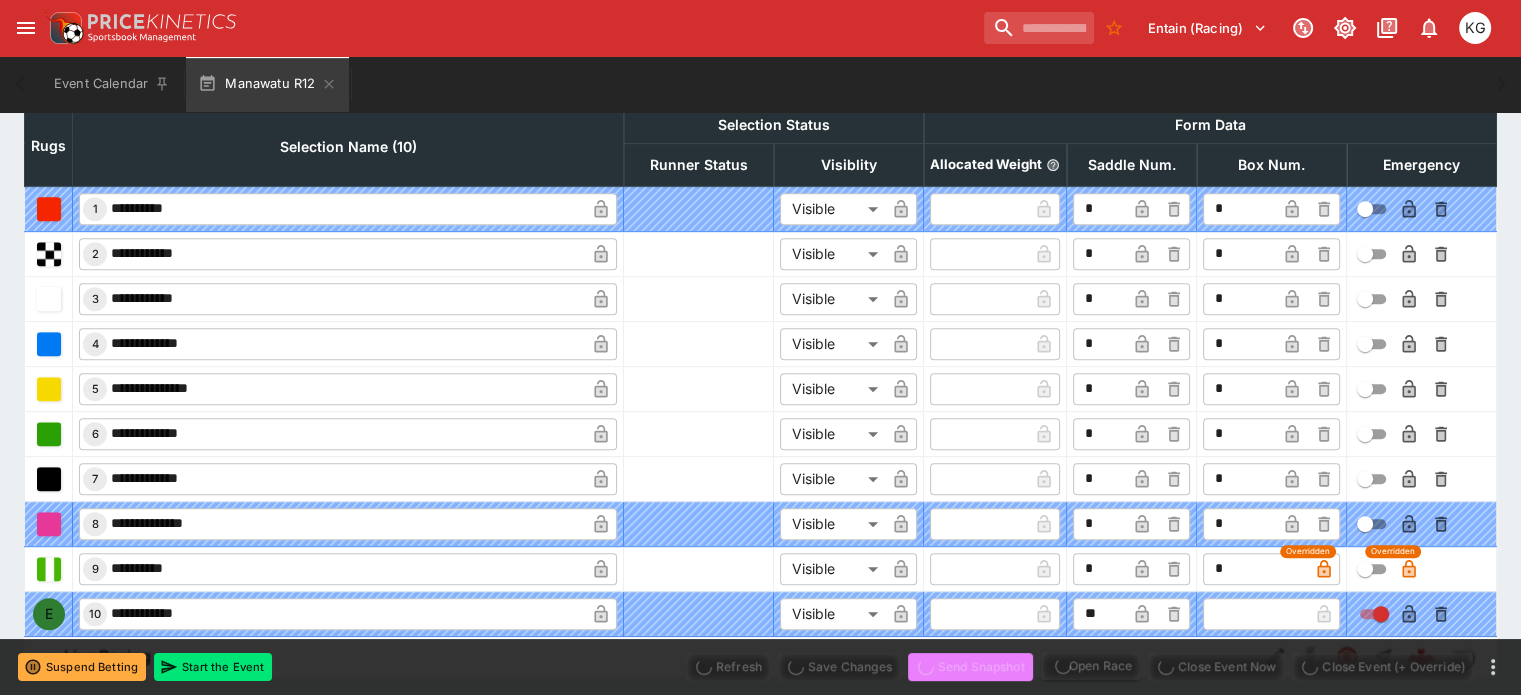 scroll, scrollTop: 990, scrollLeft: 0, axis: vertical 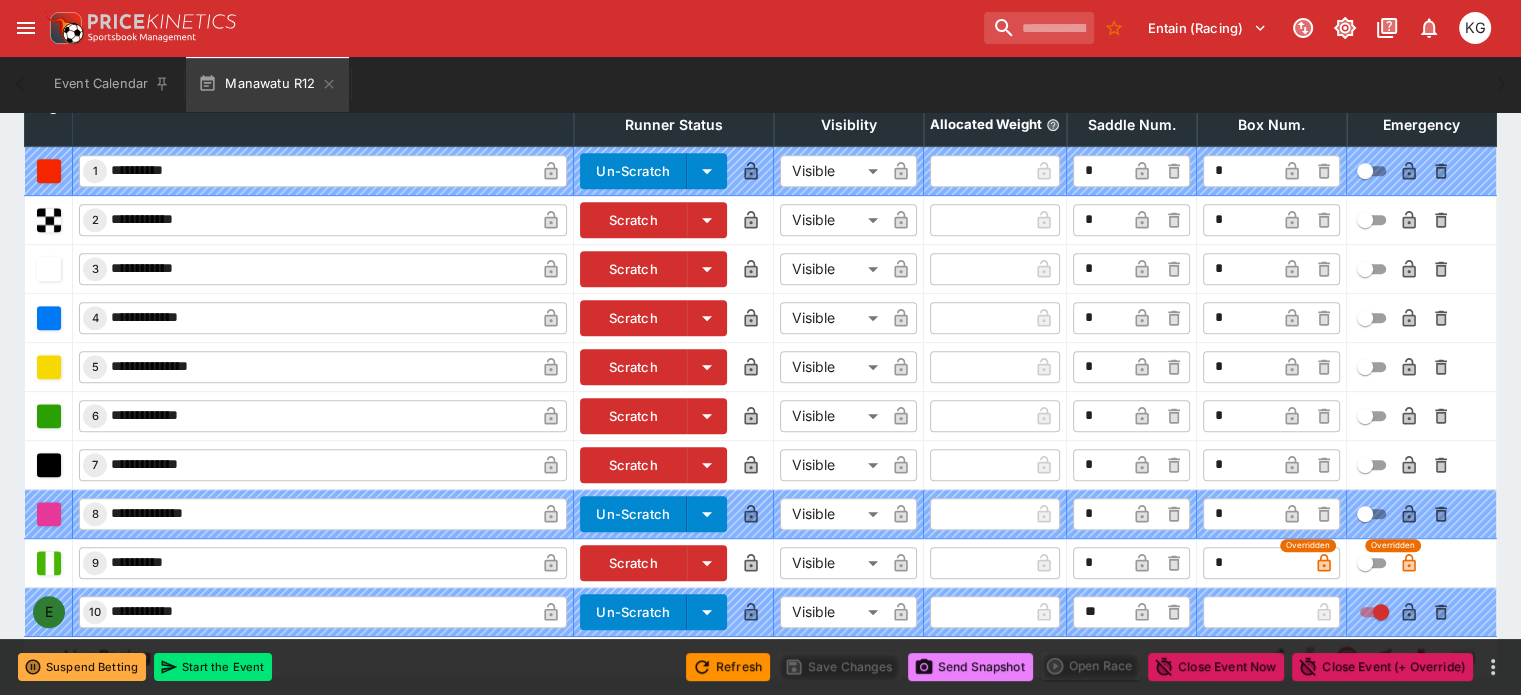 click on "Send Snapshot" at bounding box center [970, 667] 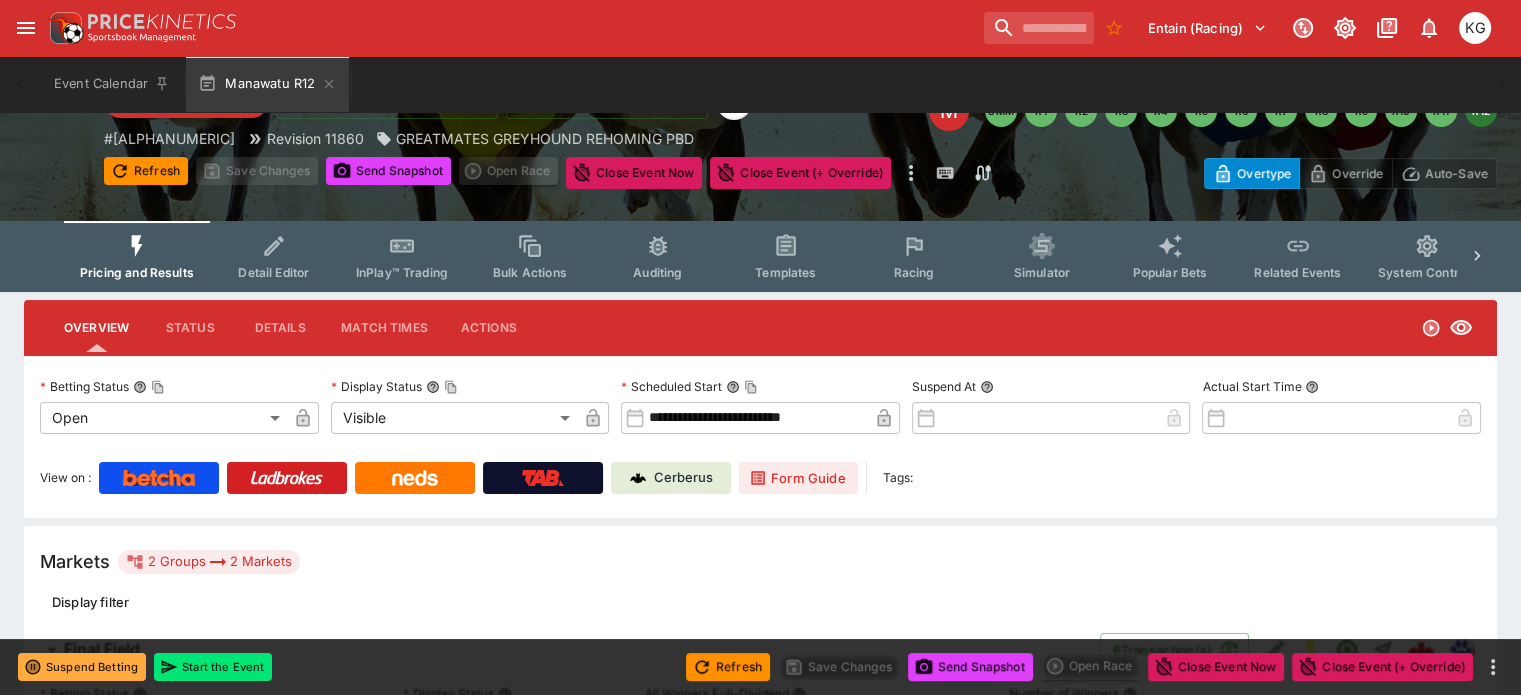 scroll, scrollTop: 90, scrollLeft: 0, axis: vertical 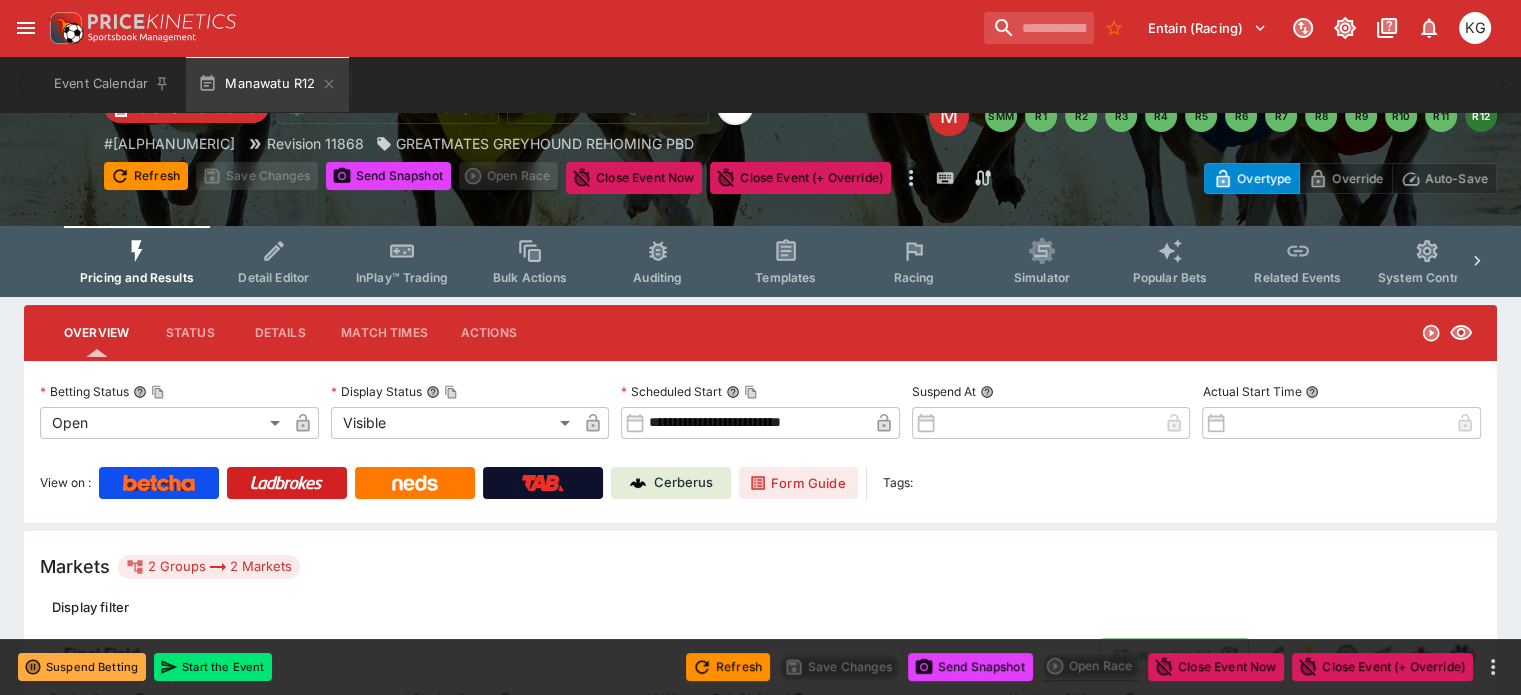 click on "Racing" at bounding box center (914, 261) 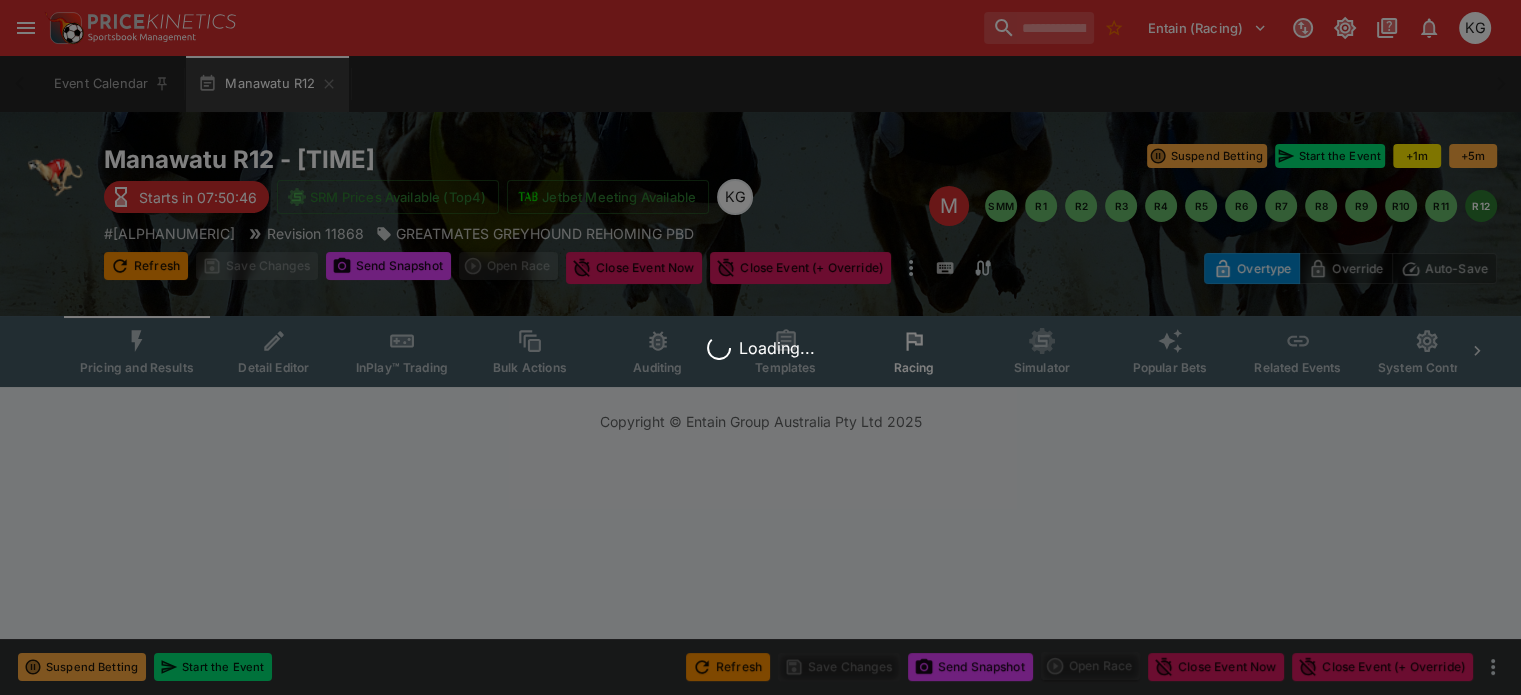 scroll, scrollTop: 0, scrollLeft: 0, axis: both 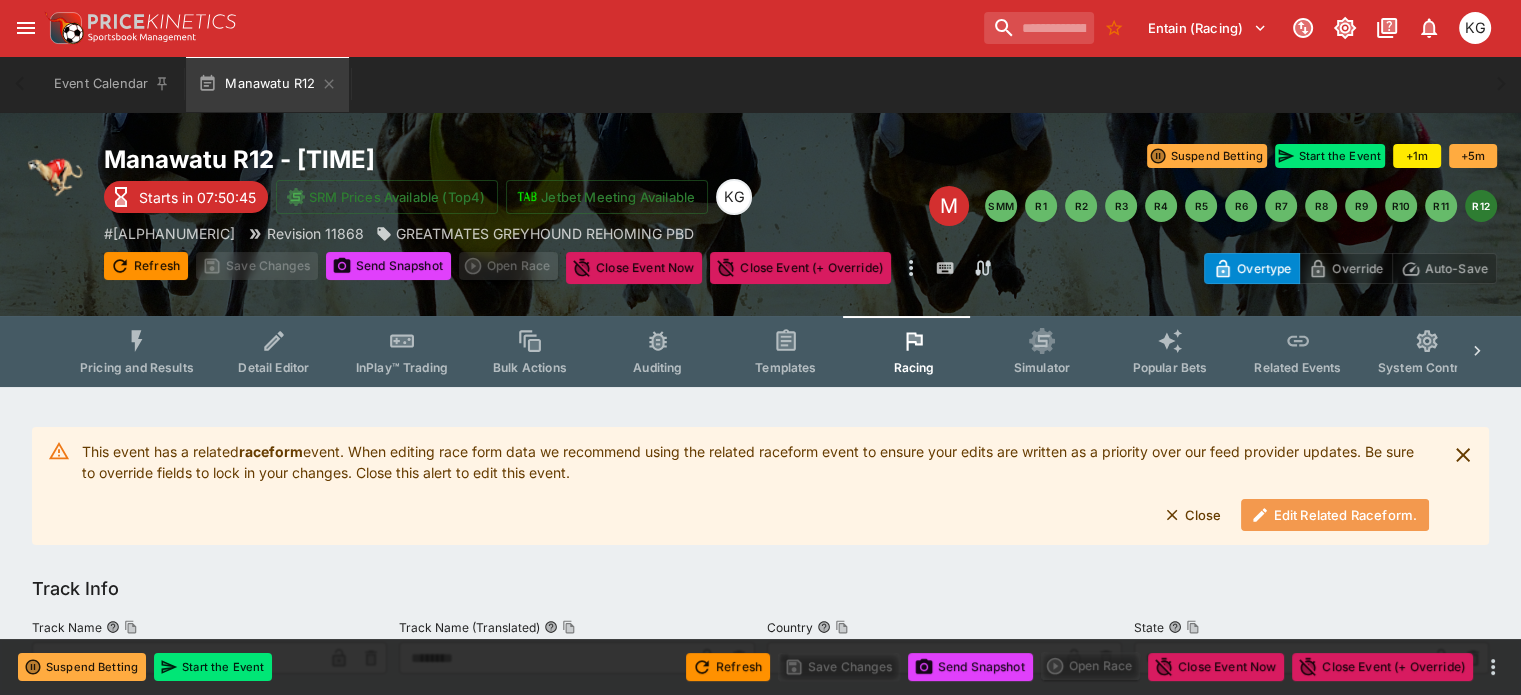 click on "Edit Related Raceform." at bounding box center [1335, 515] 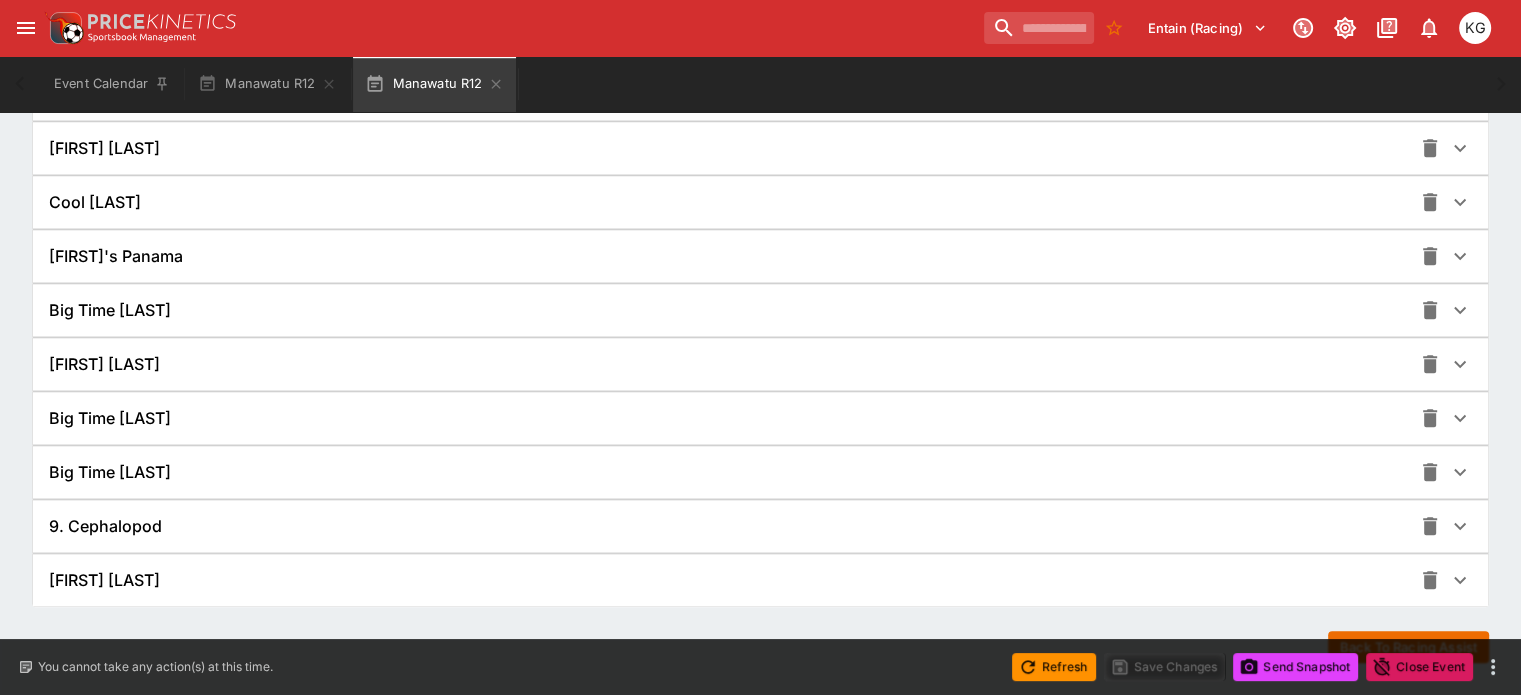scroll, scrollTop: 1532, scrollLeft: 0, axis: vertical 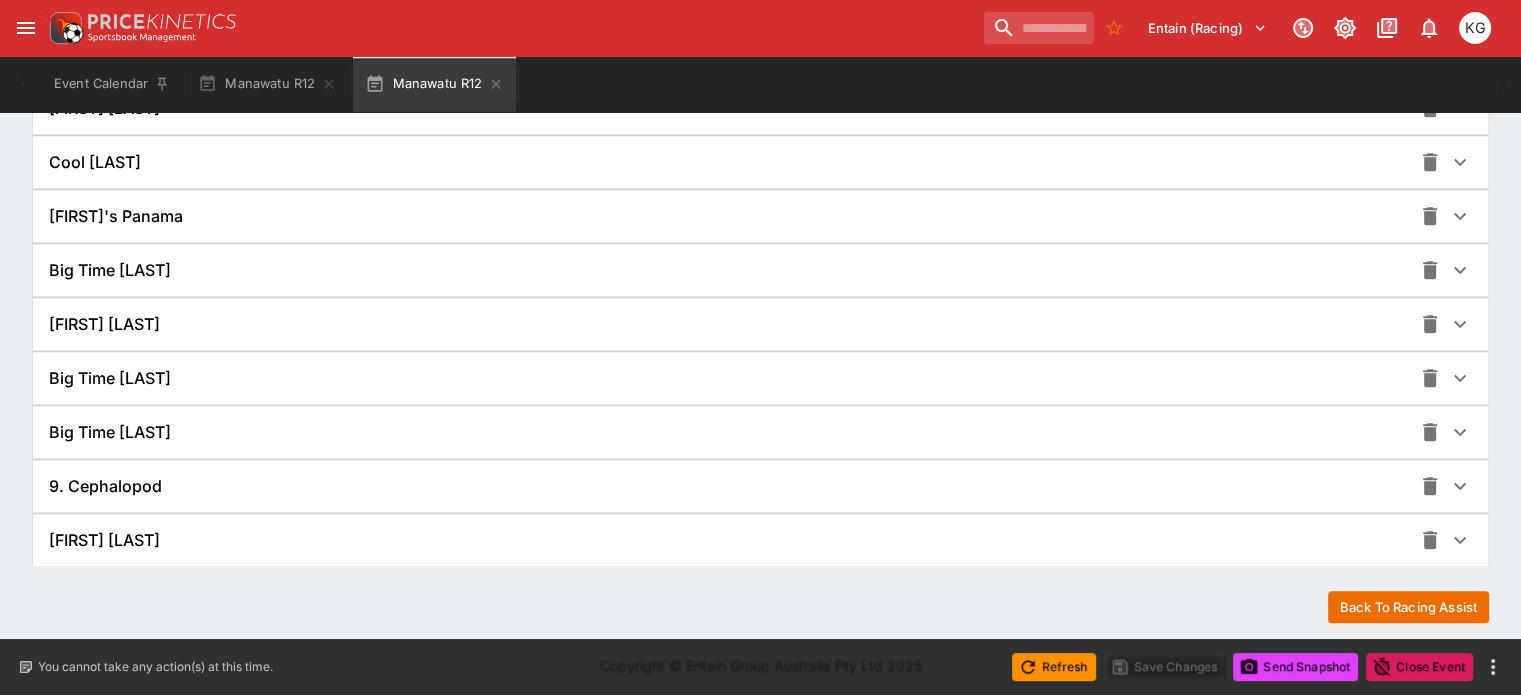 click 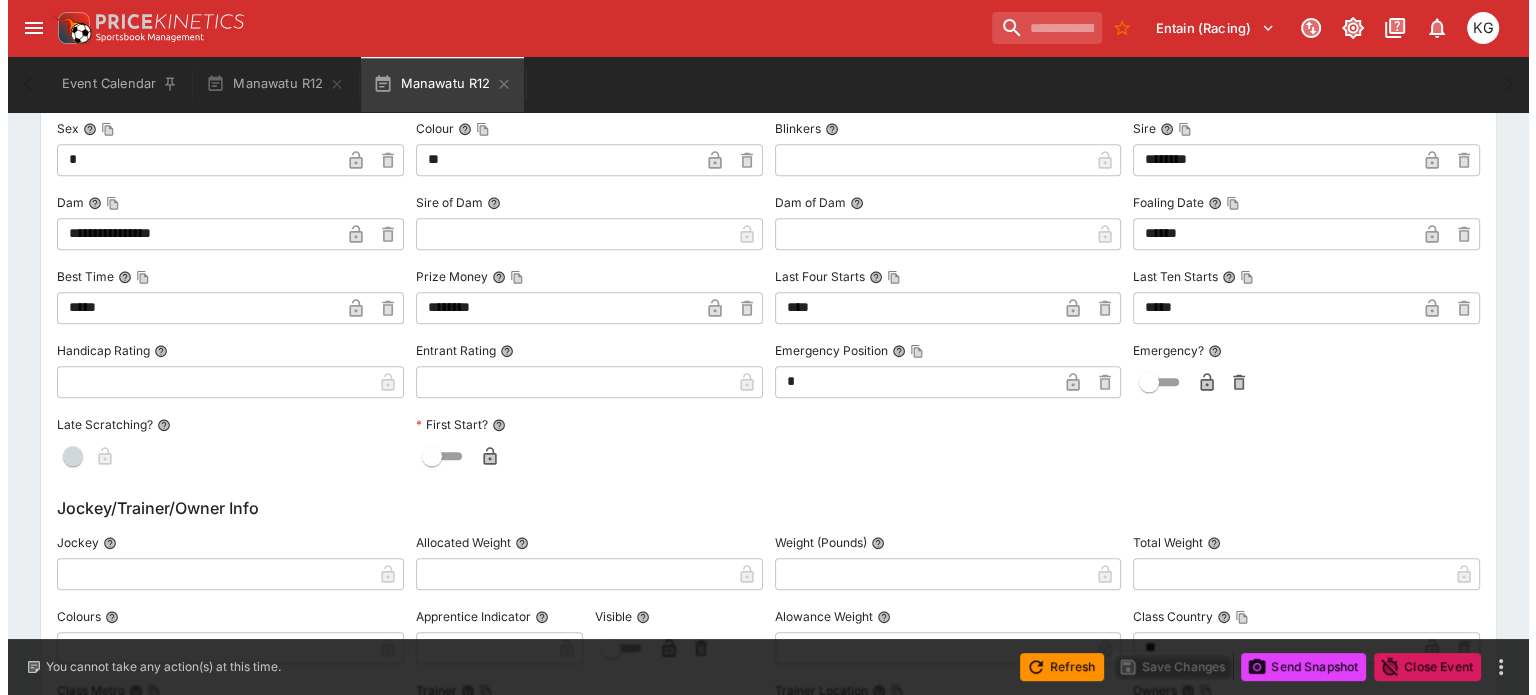 scroll, scrollTop: 2132, scrollLeft: 0, axis: vertical 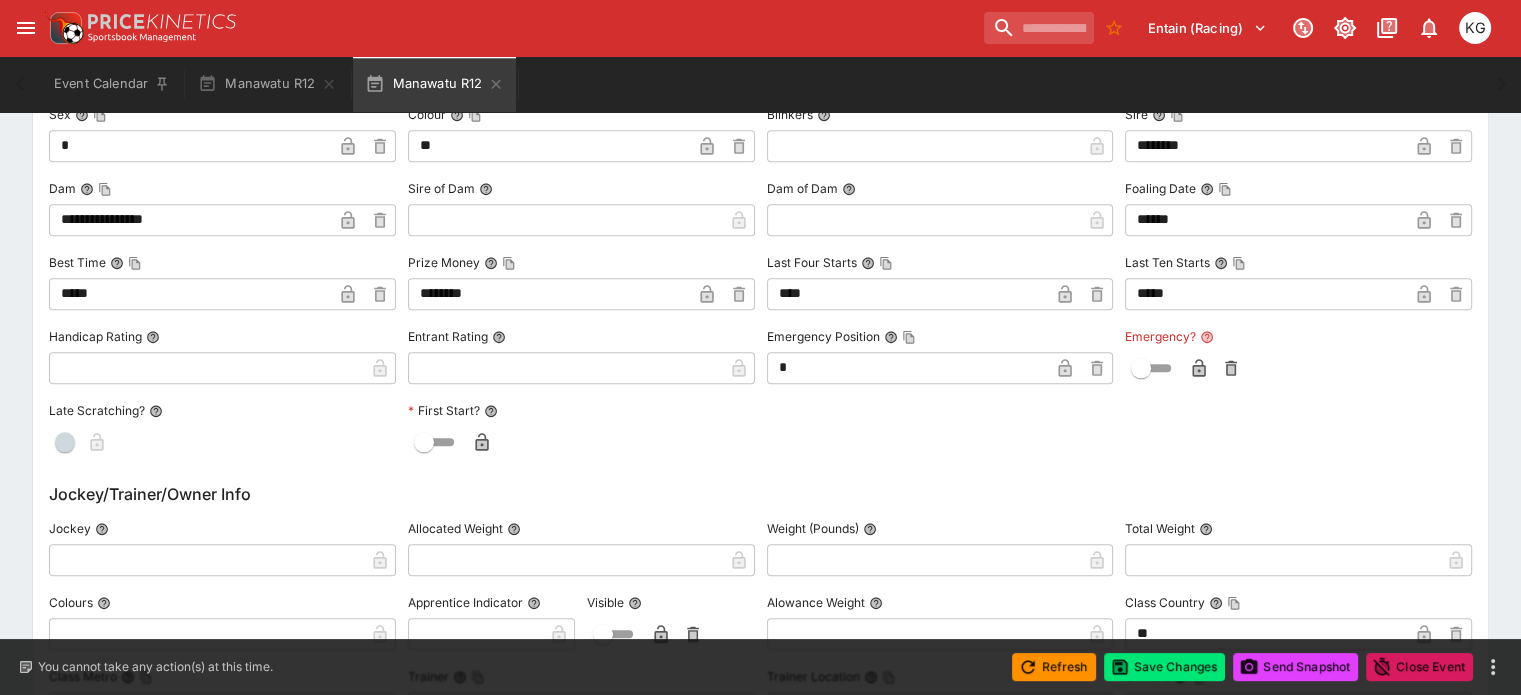 click 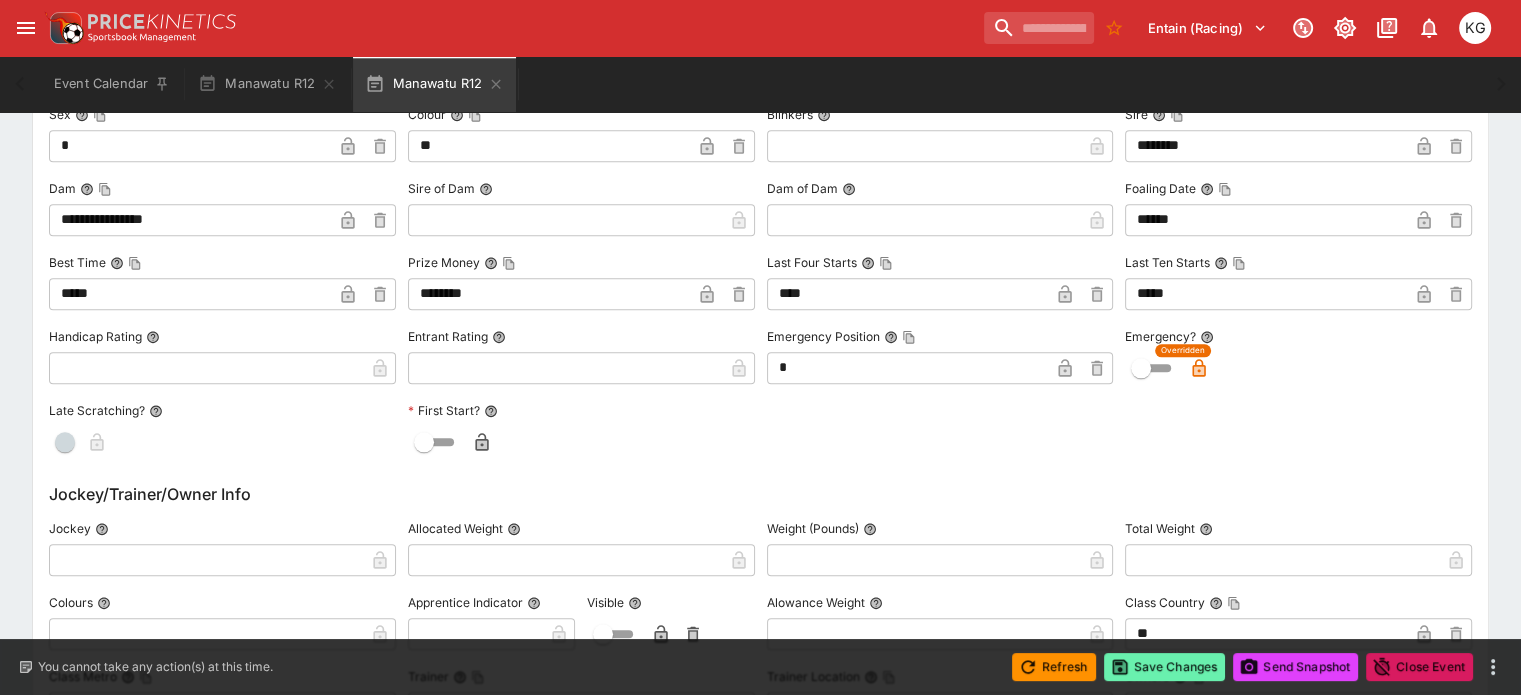 click on "Save Changes" at bounding box center [1165, 667] 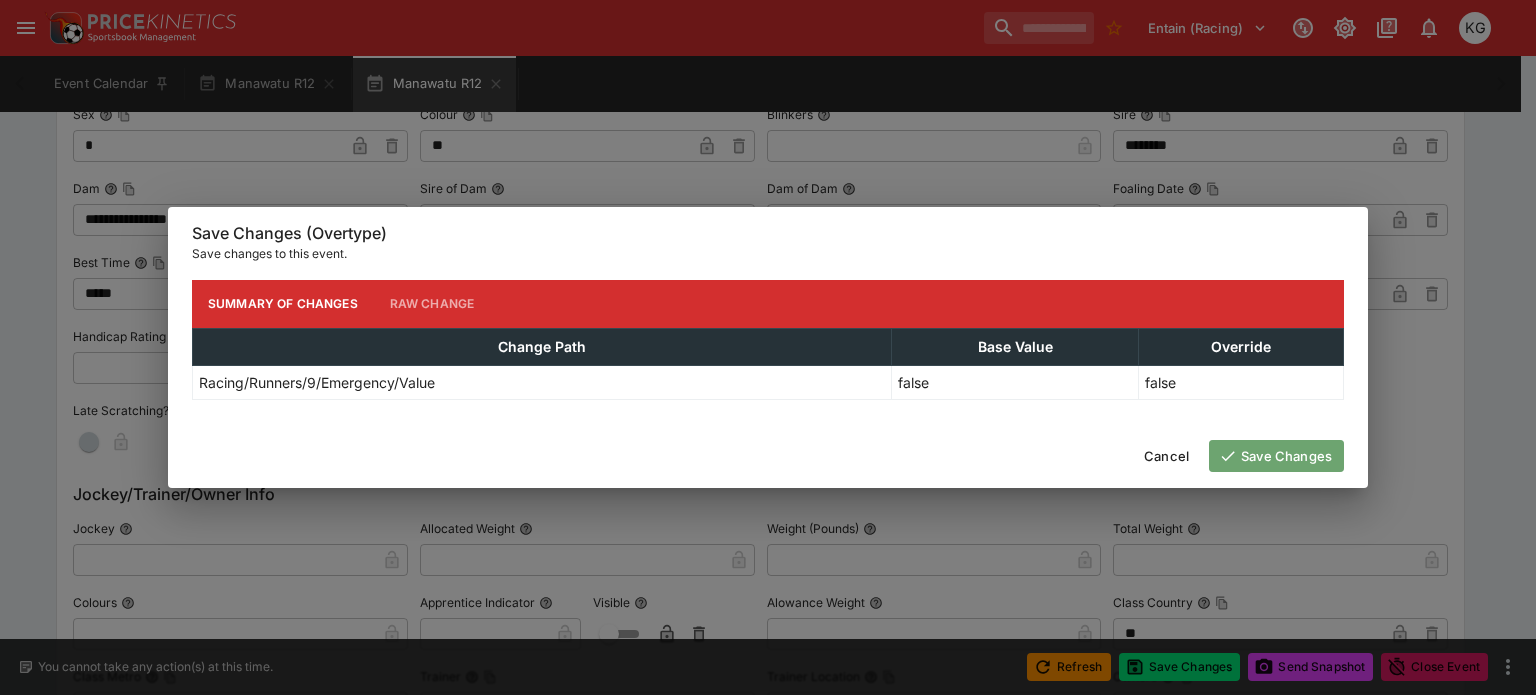 click on "Save Changes" at bounding box center [1276, 456] 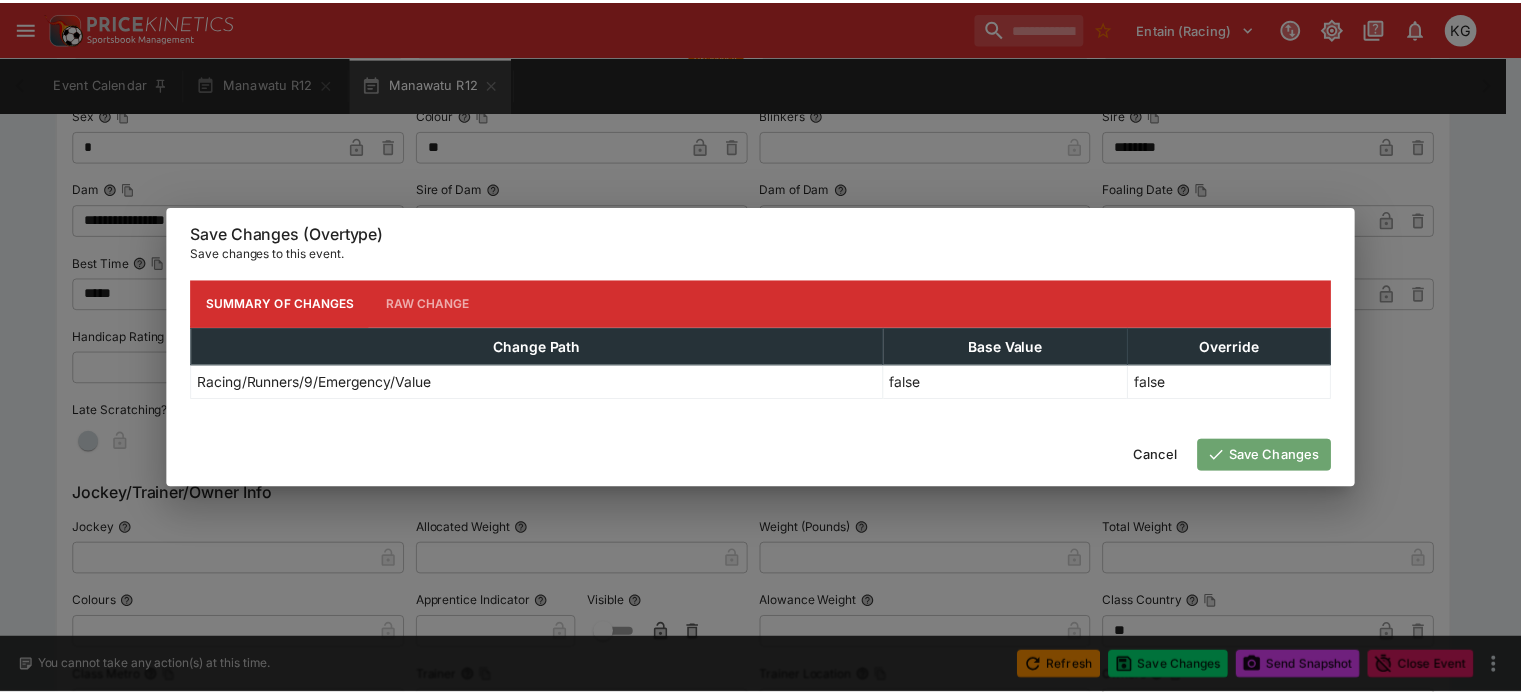 scroll, scrollTop: 0, scrollLeft: 0, axis: both 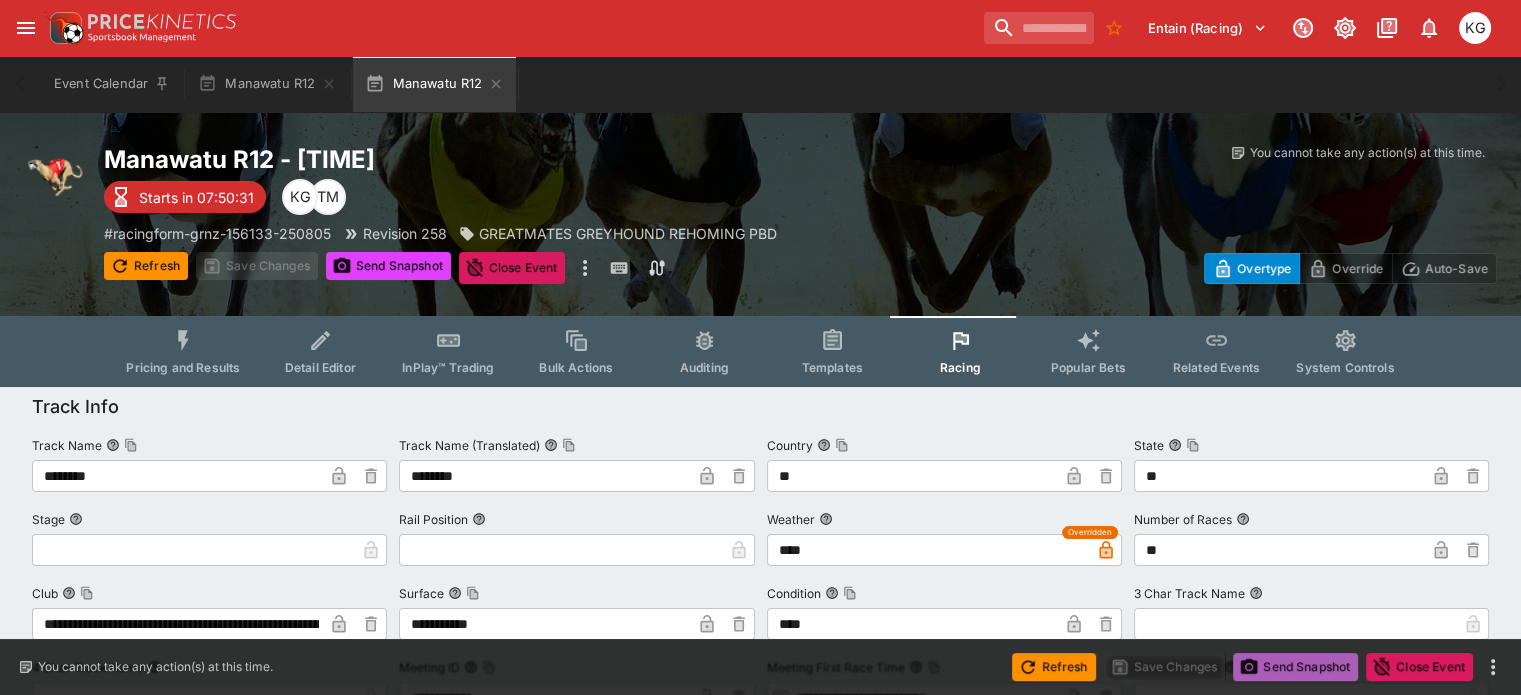click on "Send Snapshot" at bounding box center [1295, 667] 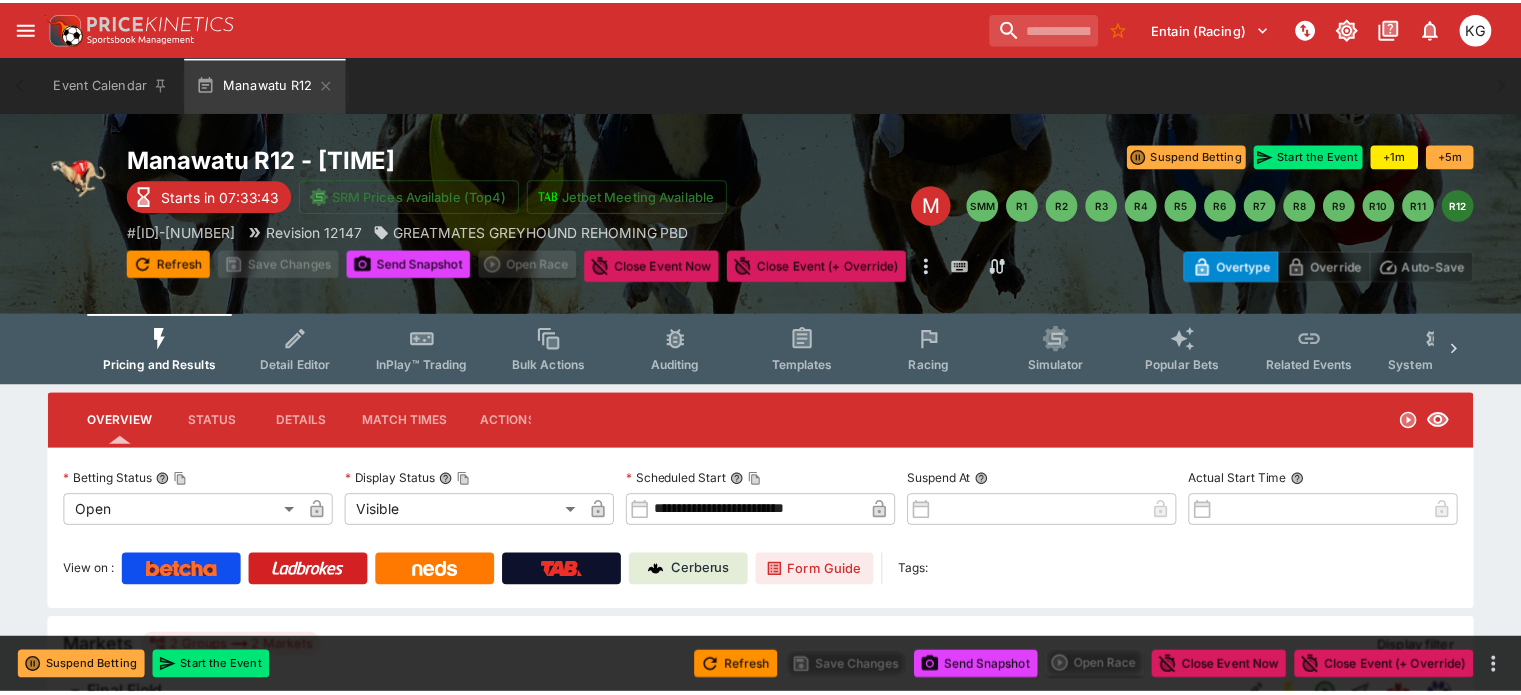 scroll, scrollTop: 0, scrollLeft: 0, axis: both 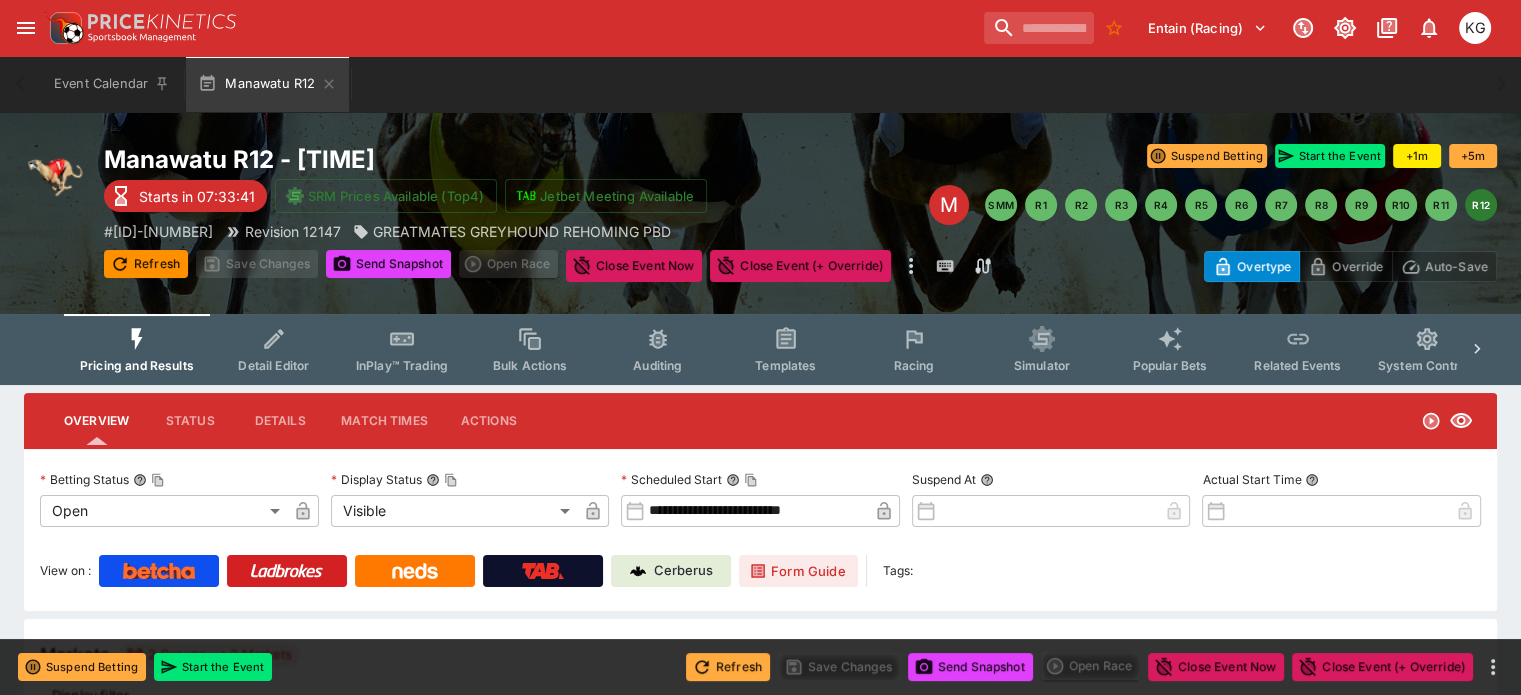 click on "Refresh" at bounding box center [728, 667] 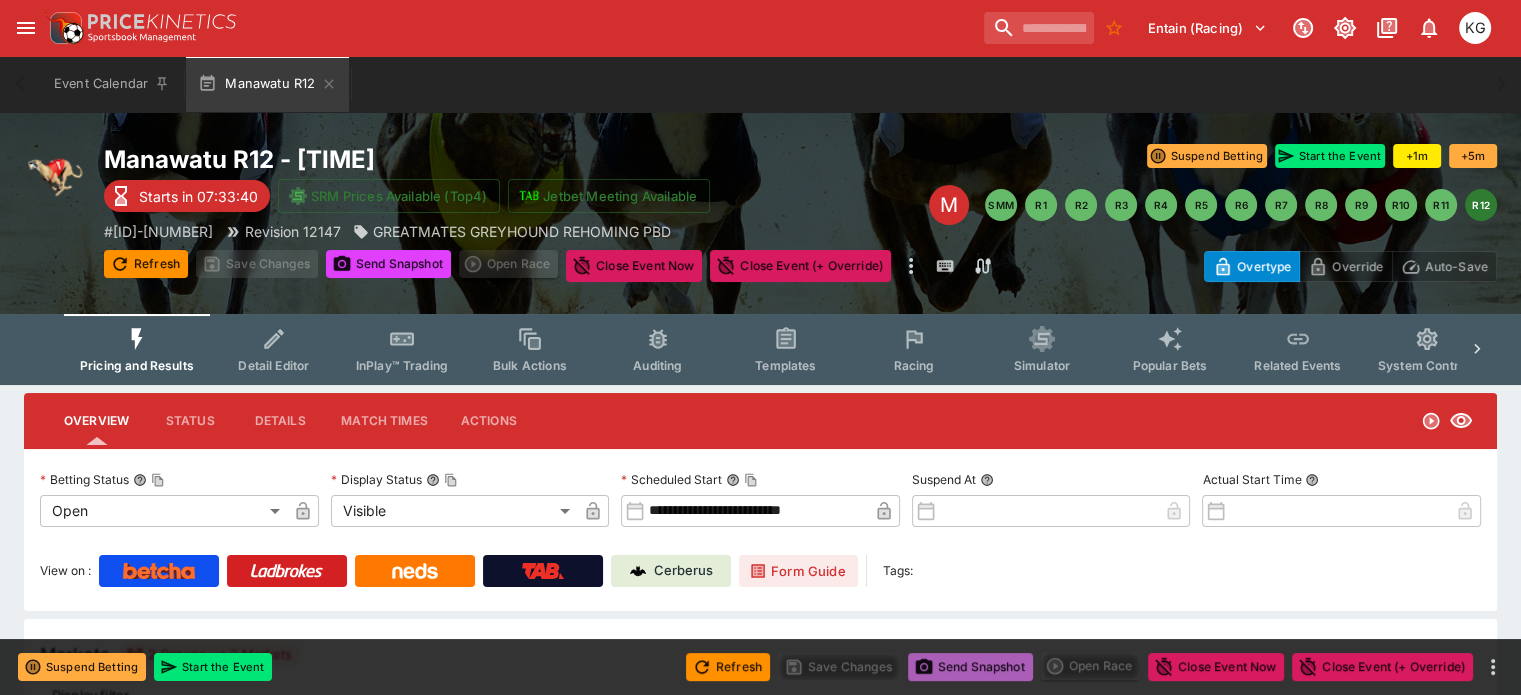 click on "Send Snapshot" at bounding box center (970, 667) 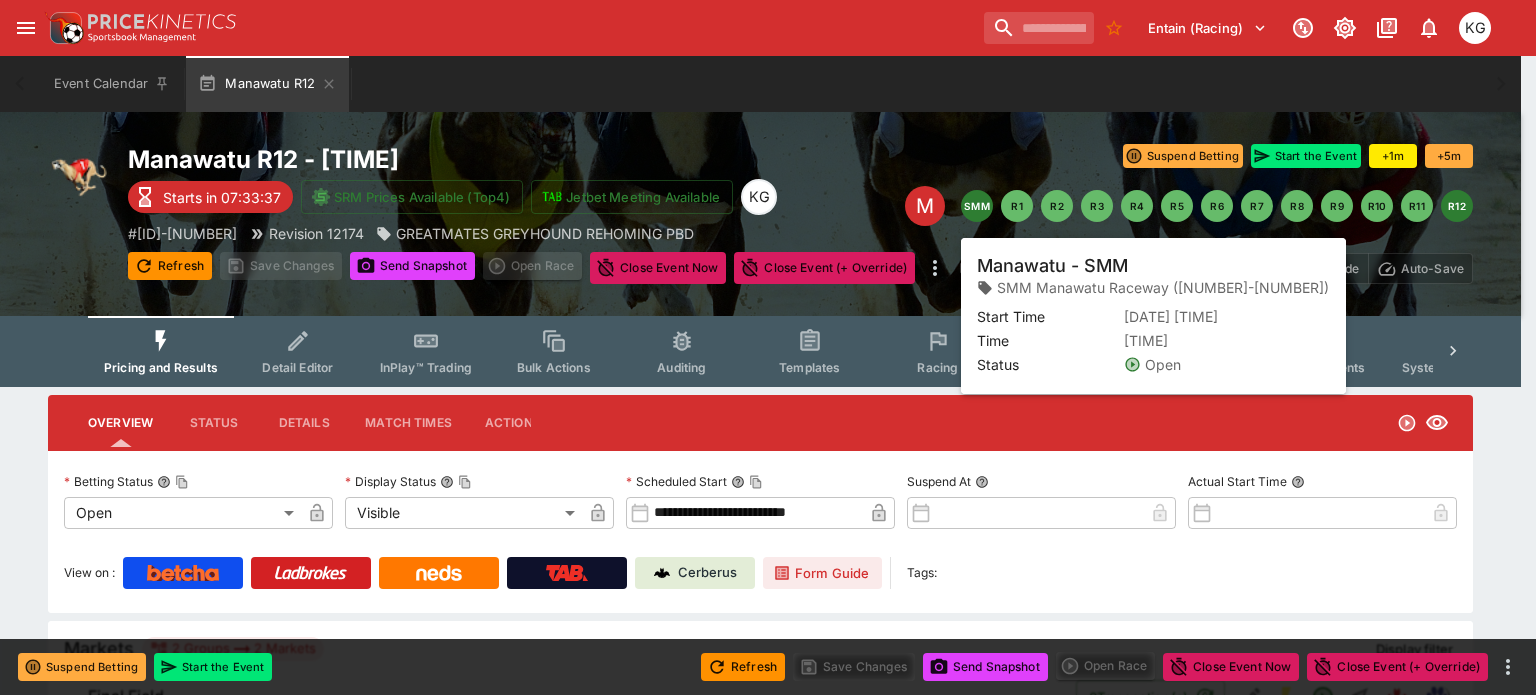 click on "SMM" at bounding box center (977, 206) 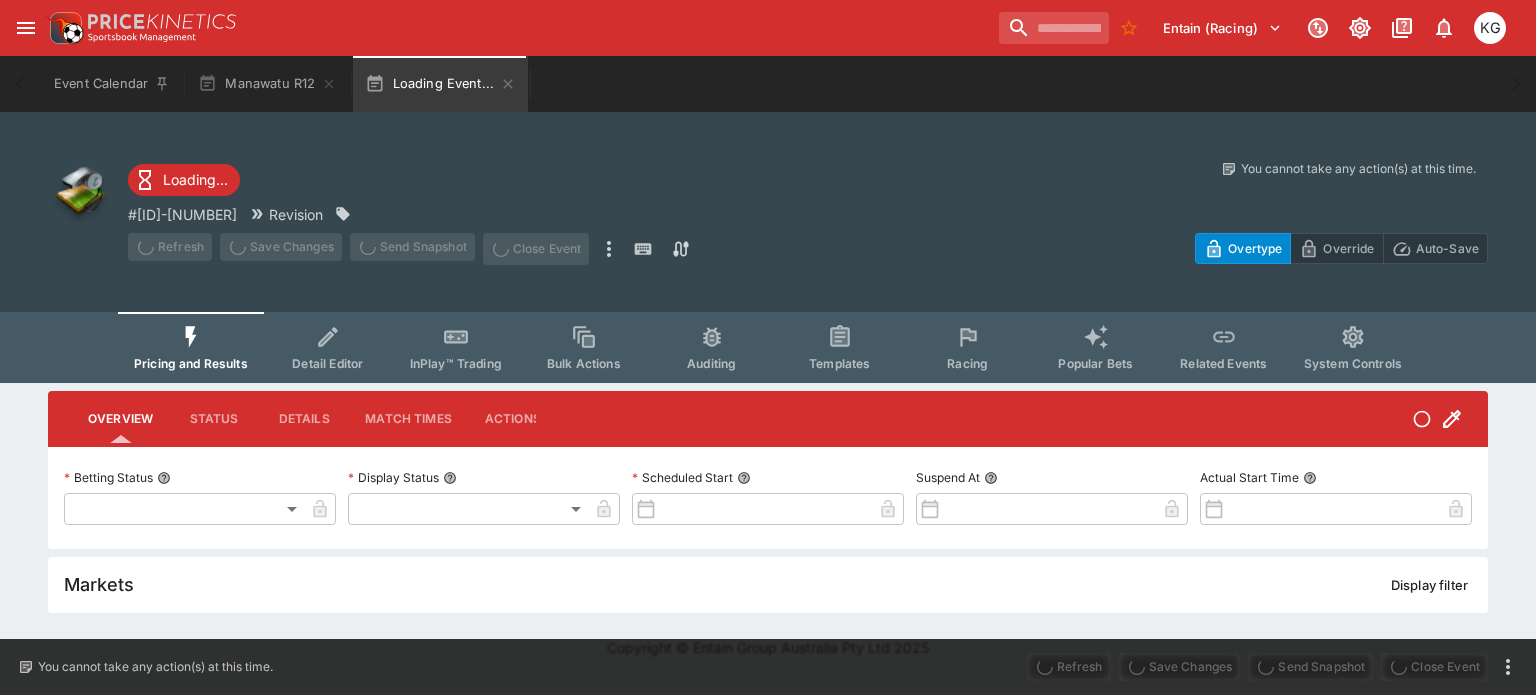 type on "**********" 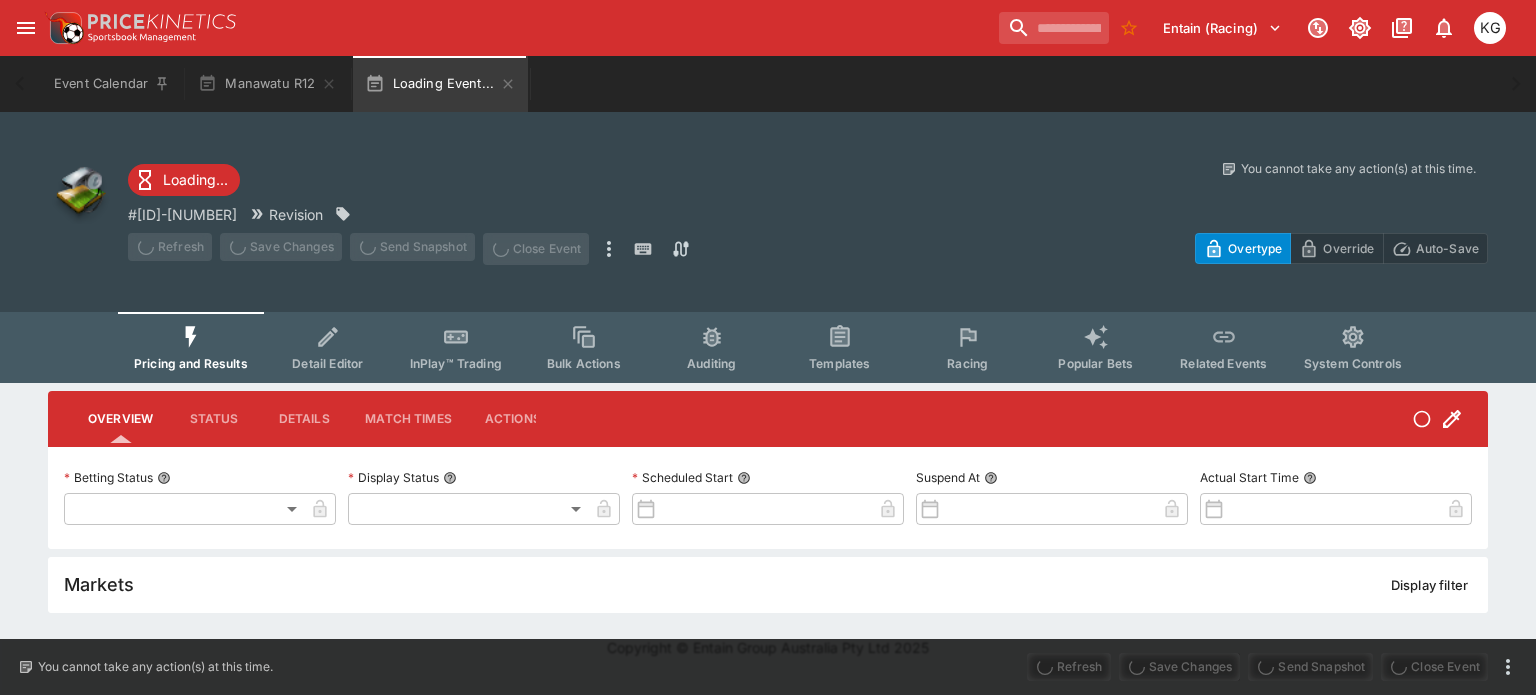 type on "*******" 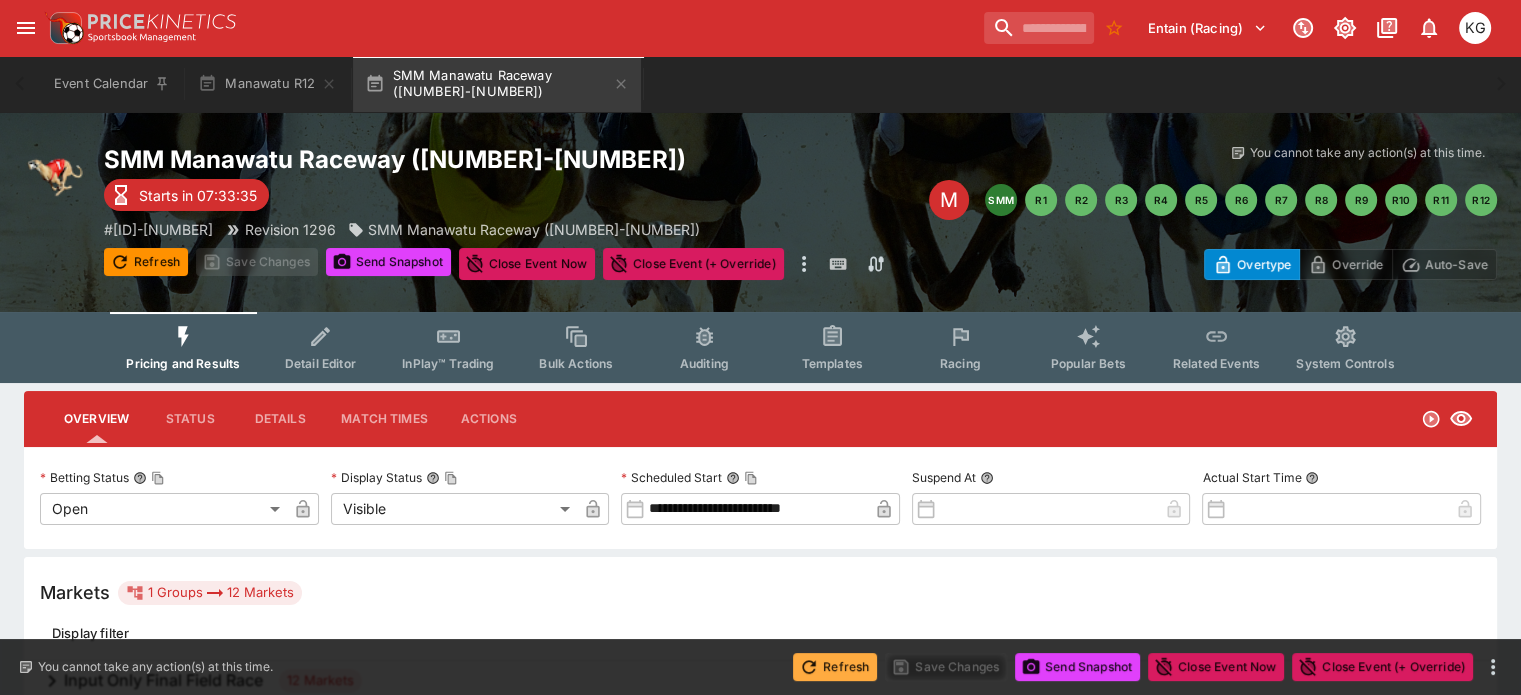 click 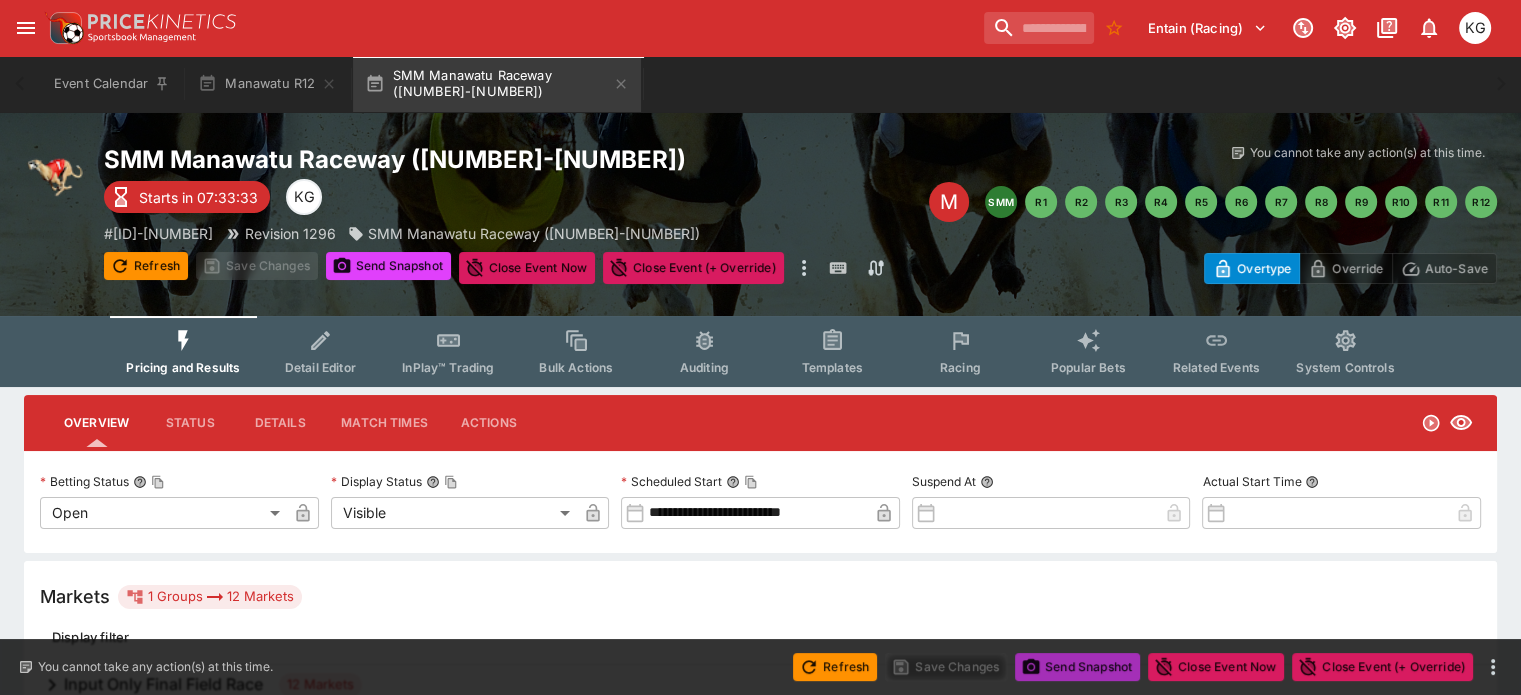 click on "Send Snapshot" at bounding box center (1077, 667) 